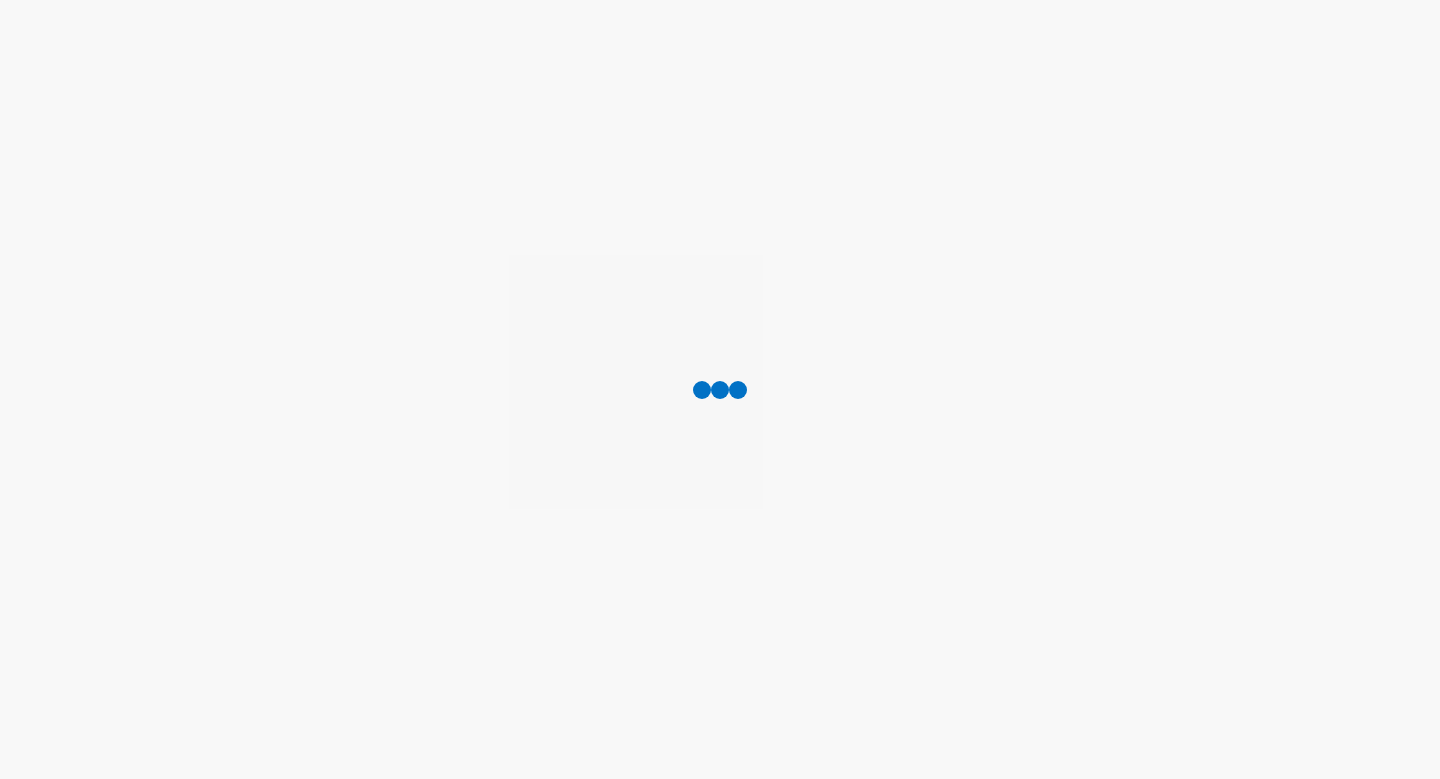 scroll, scrollTop: 0, scrollLeft: 0, axis: both 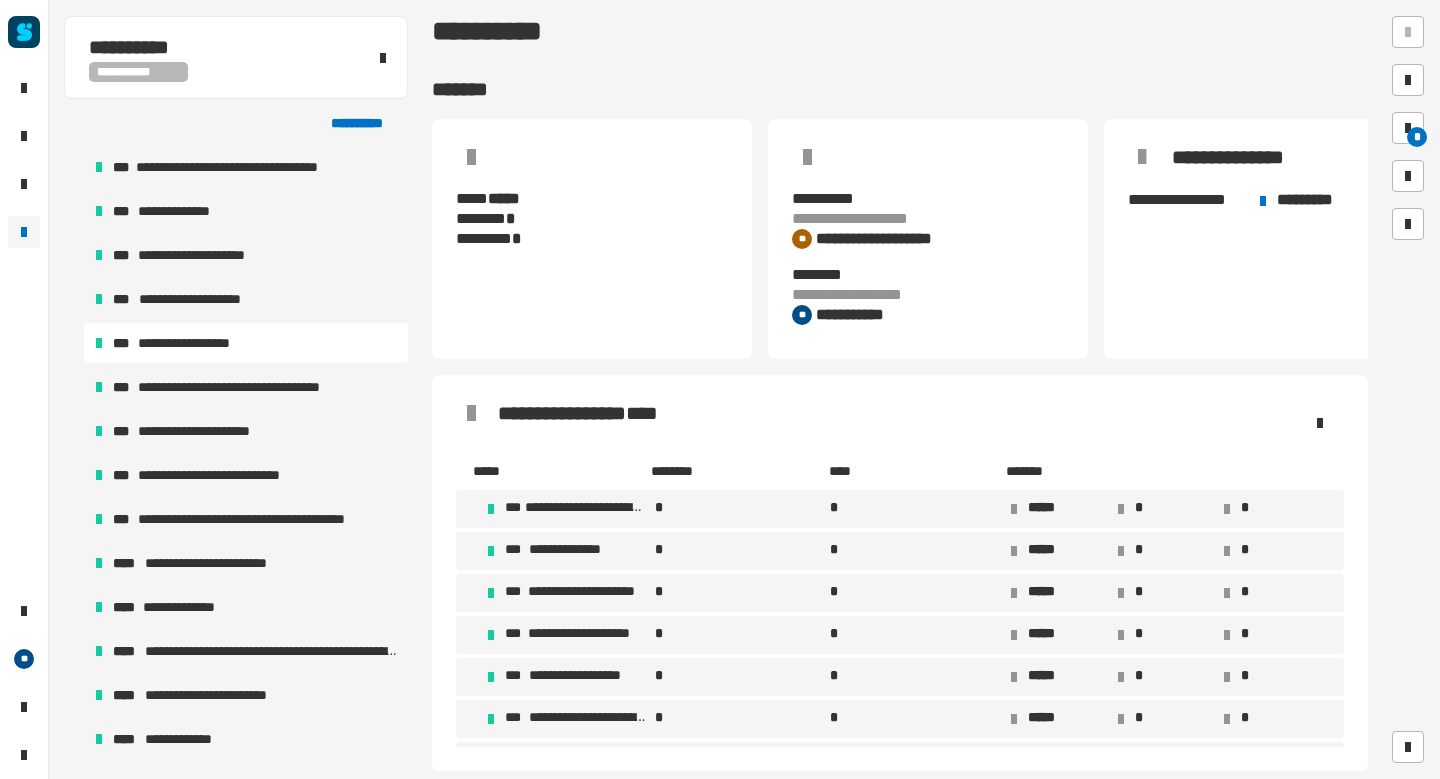 click on "**********" at bounding box center [194, 343] 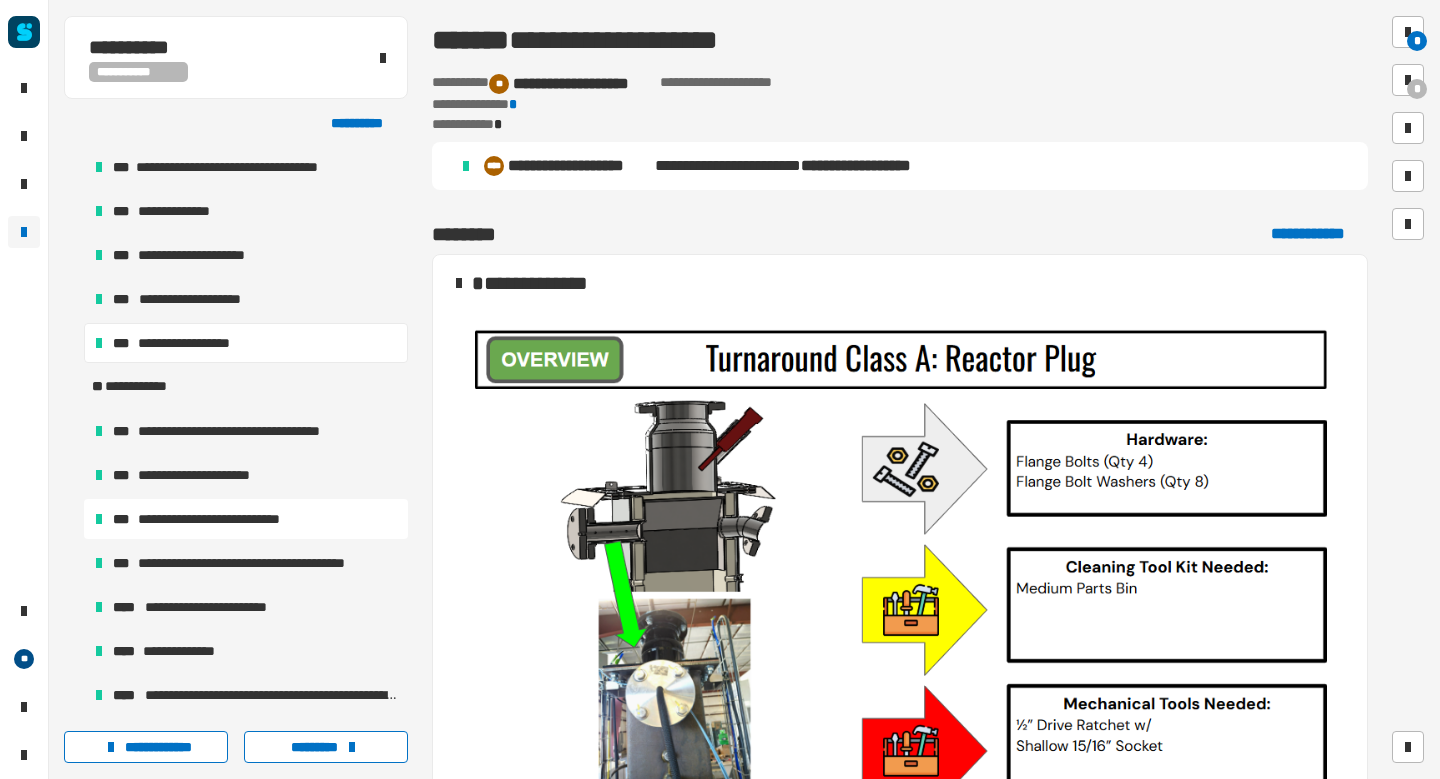 click on "**********" at bounding box center (227, 519) 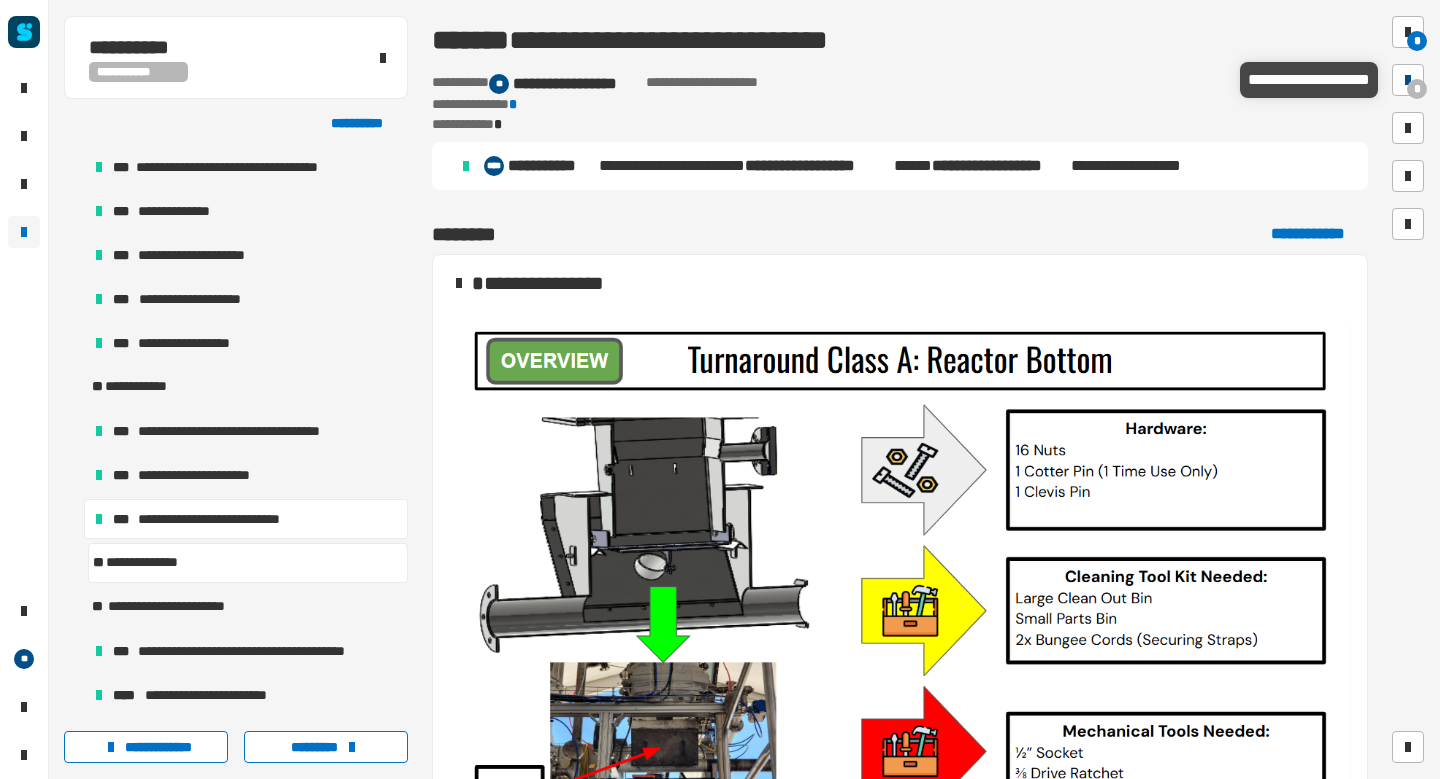 click at bounding box center [1408, 80] 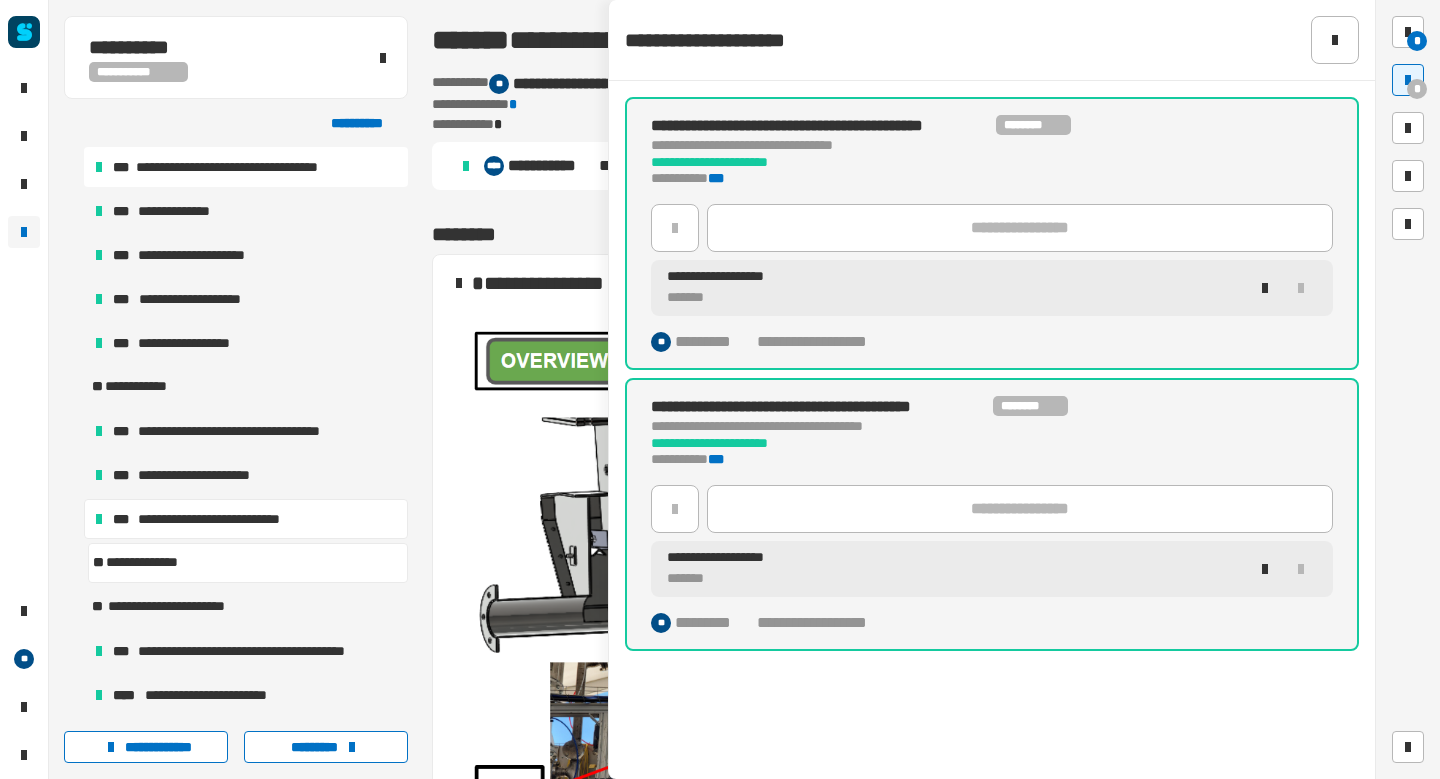 click on "**********" at bounding box center [258, 167] 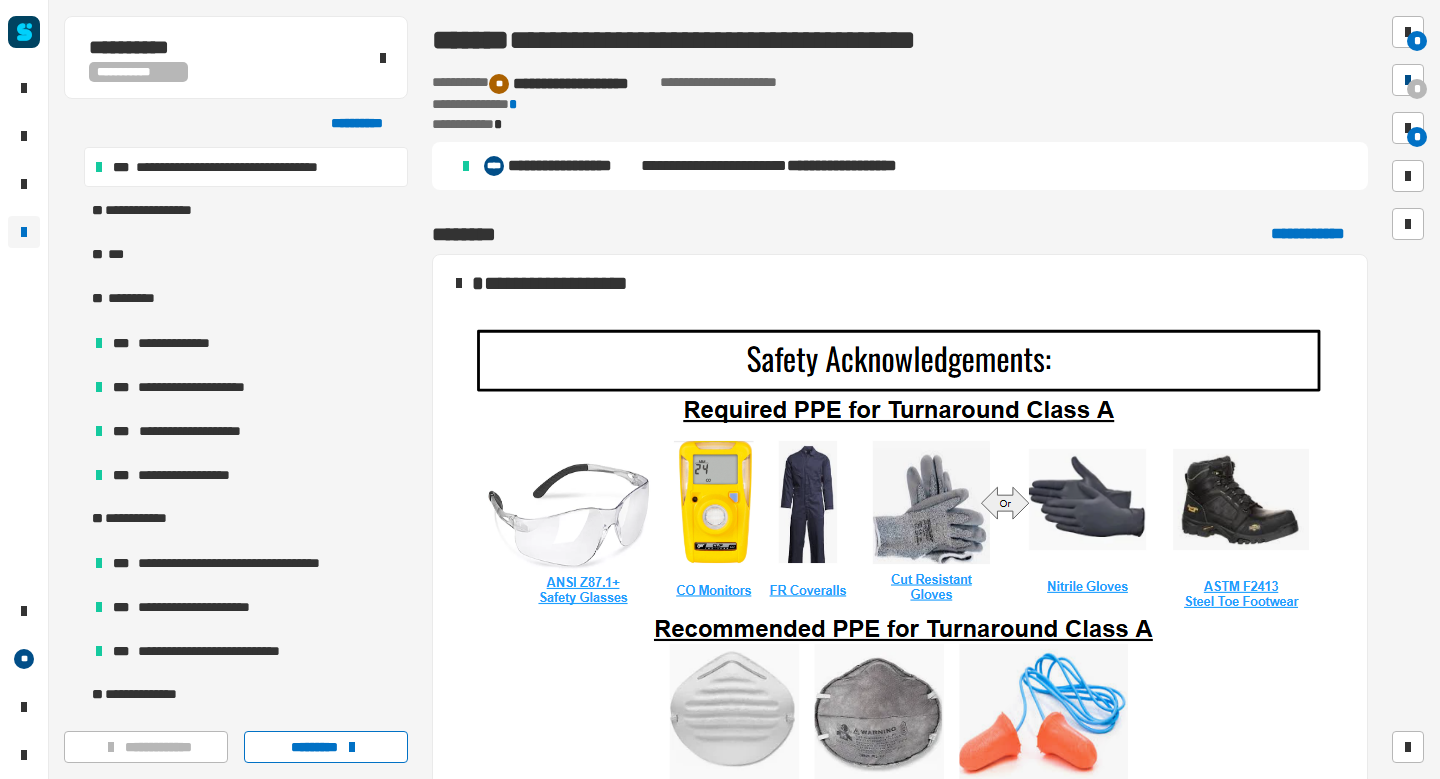 click on "*" at bounding box center (1417, 89) 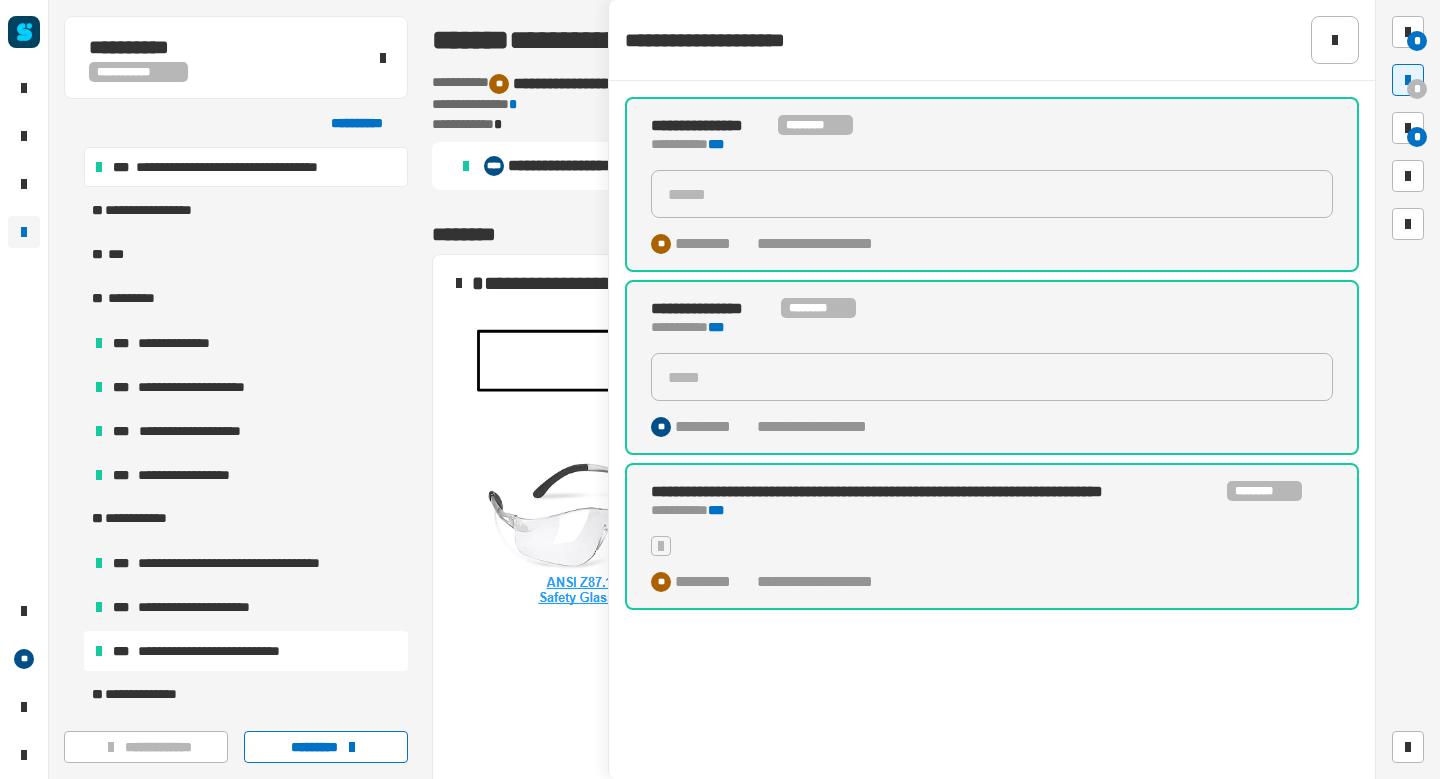 click on "**********" at bounding box center [227, 651] 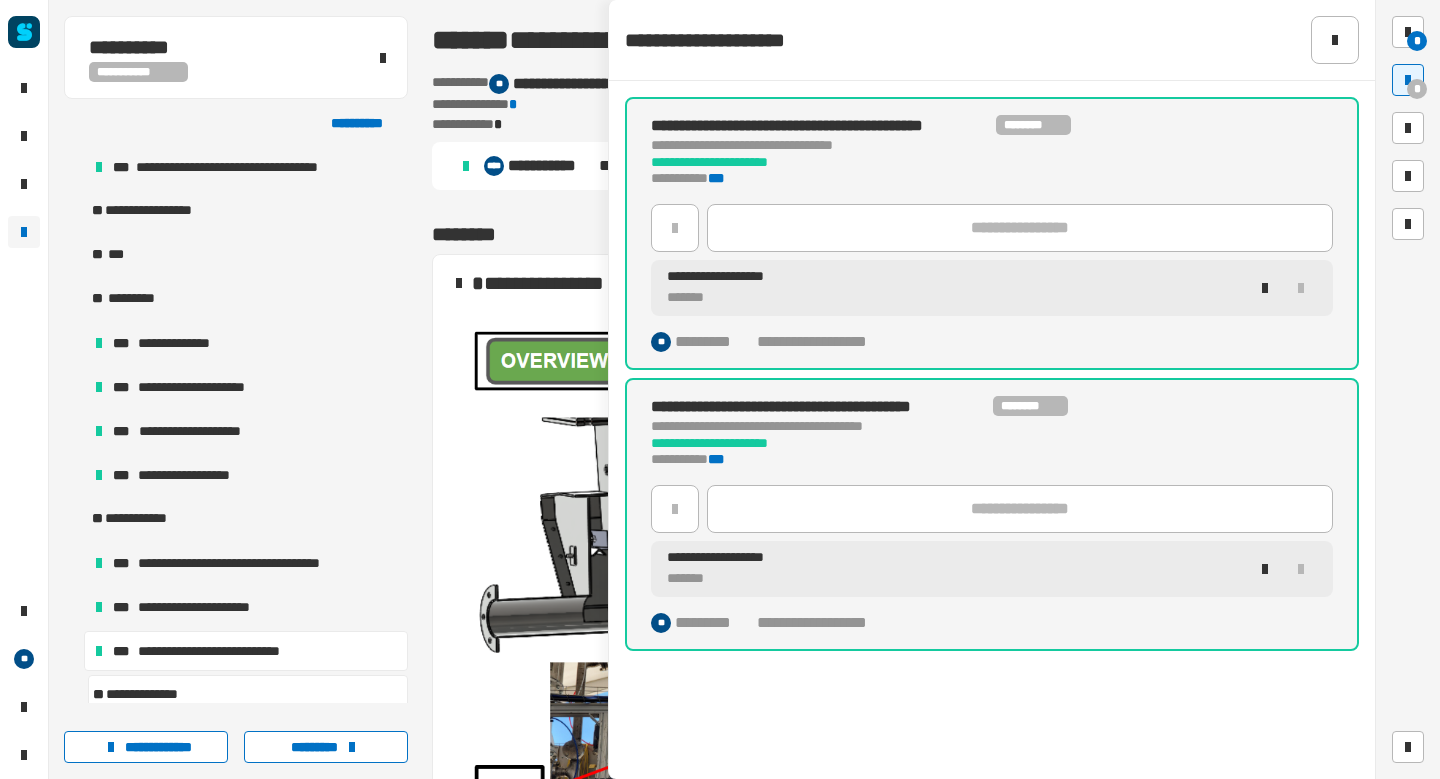 click on "[FIRST] [LAST]" 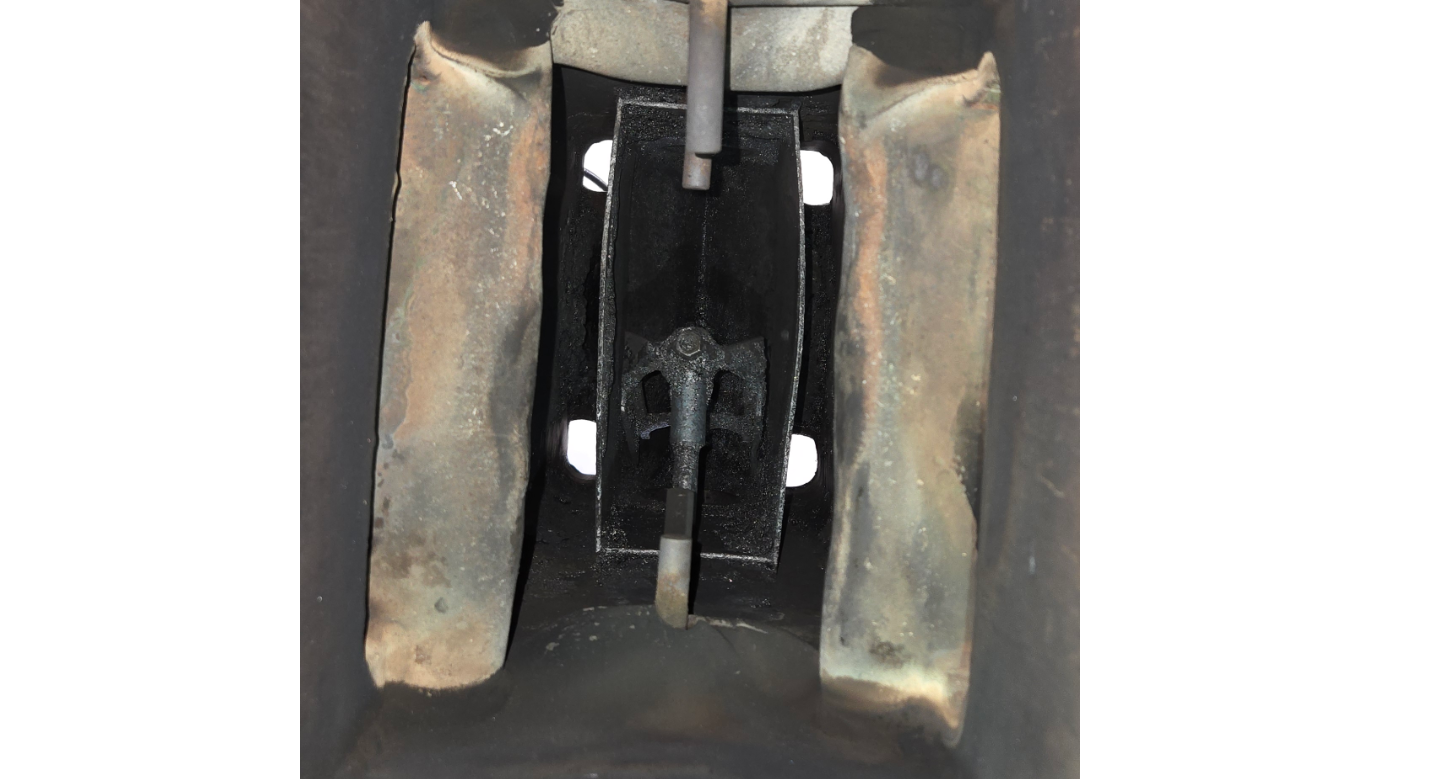 click 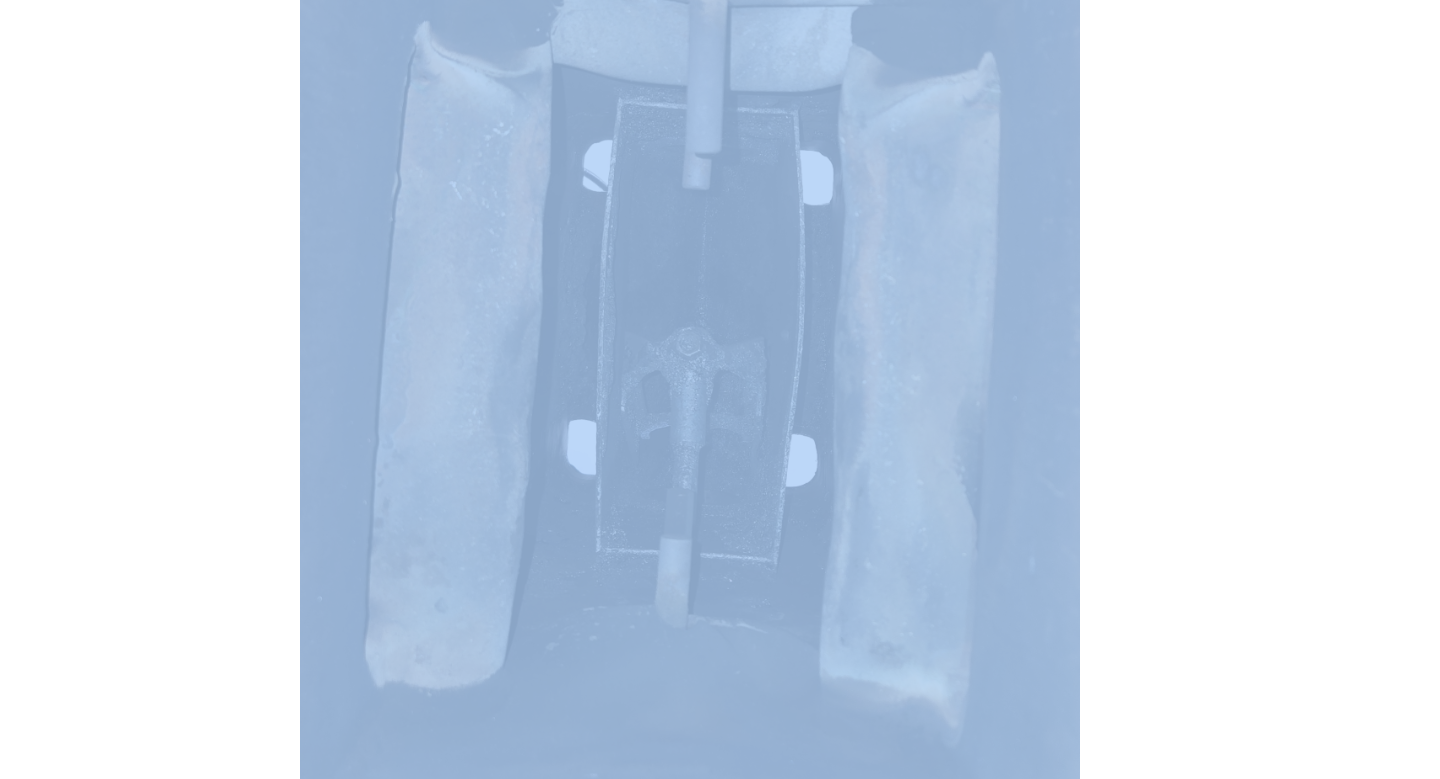 click 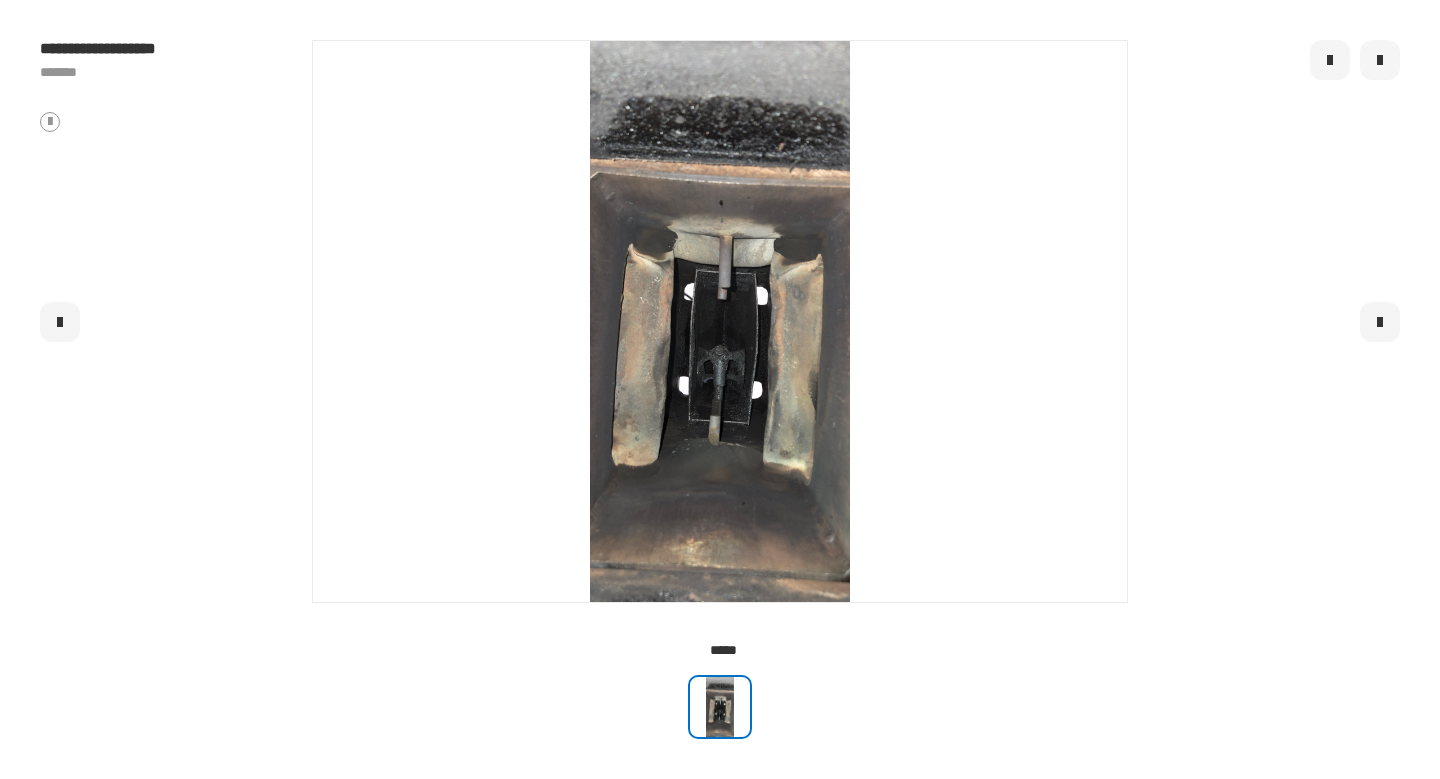 click 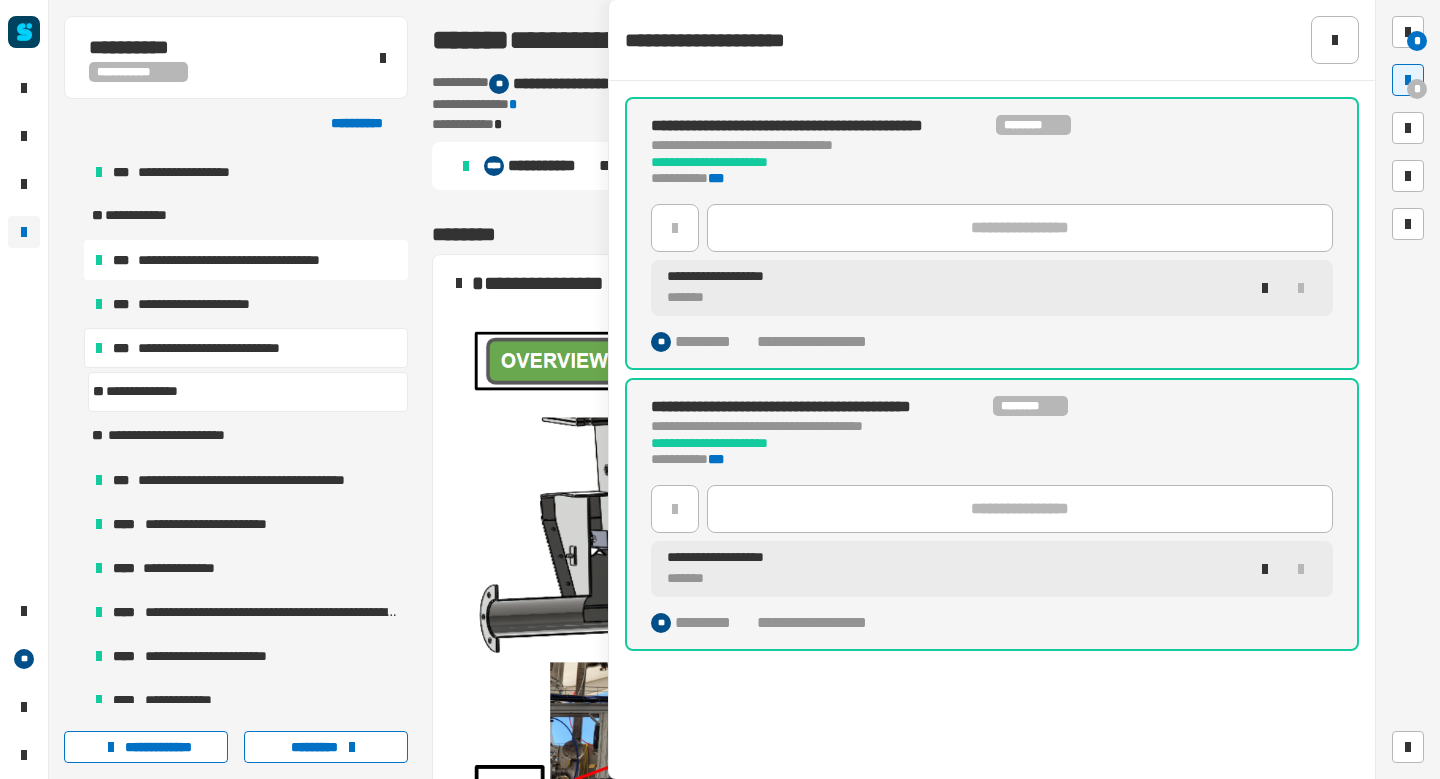 scroll, scrollTop: 329, scrollLeft: 0, axis: vertical 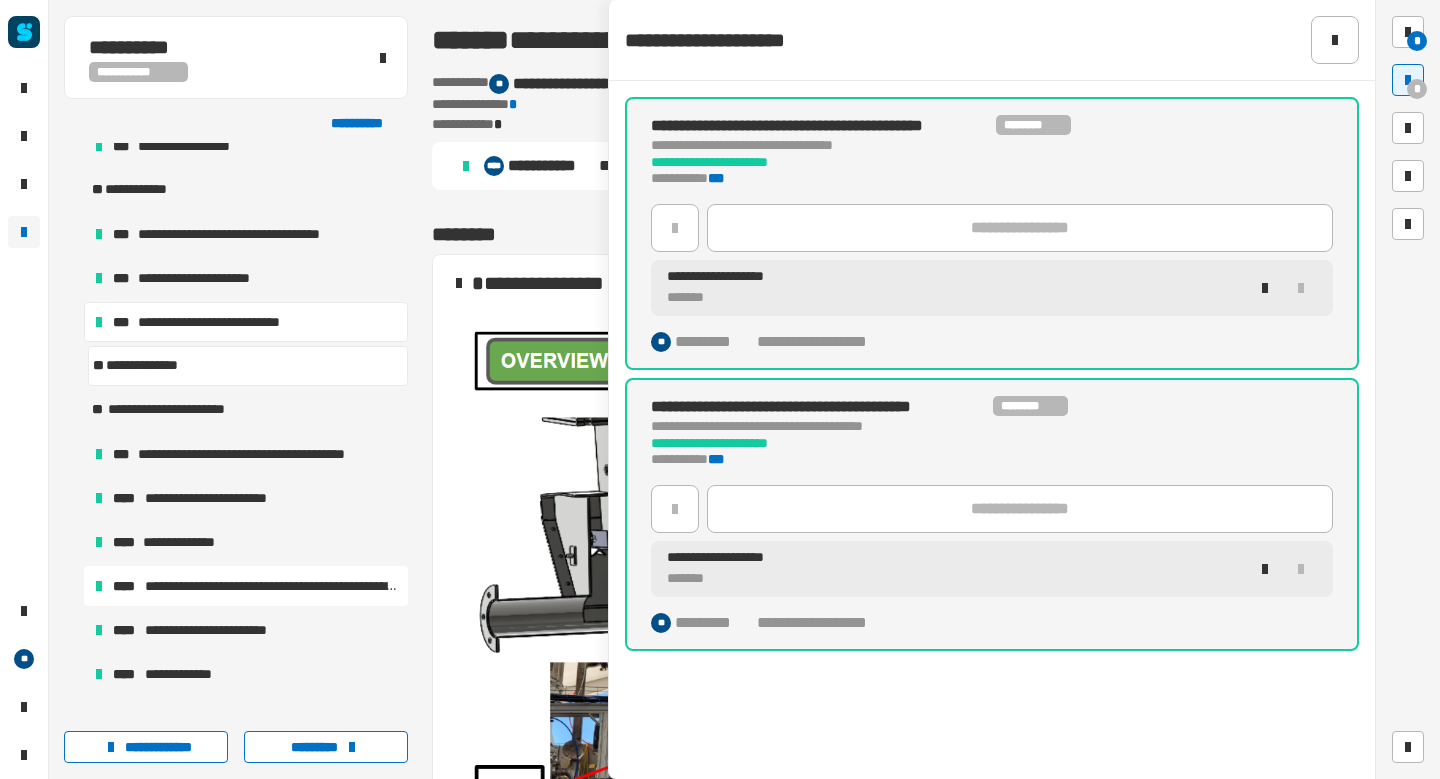 click on "[NUMBER] [STREET]" at bounding box center [246, 586] 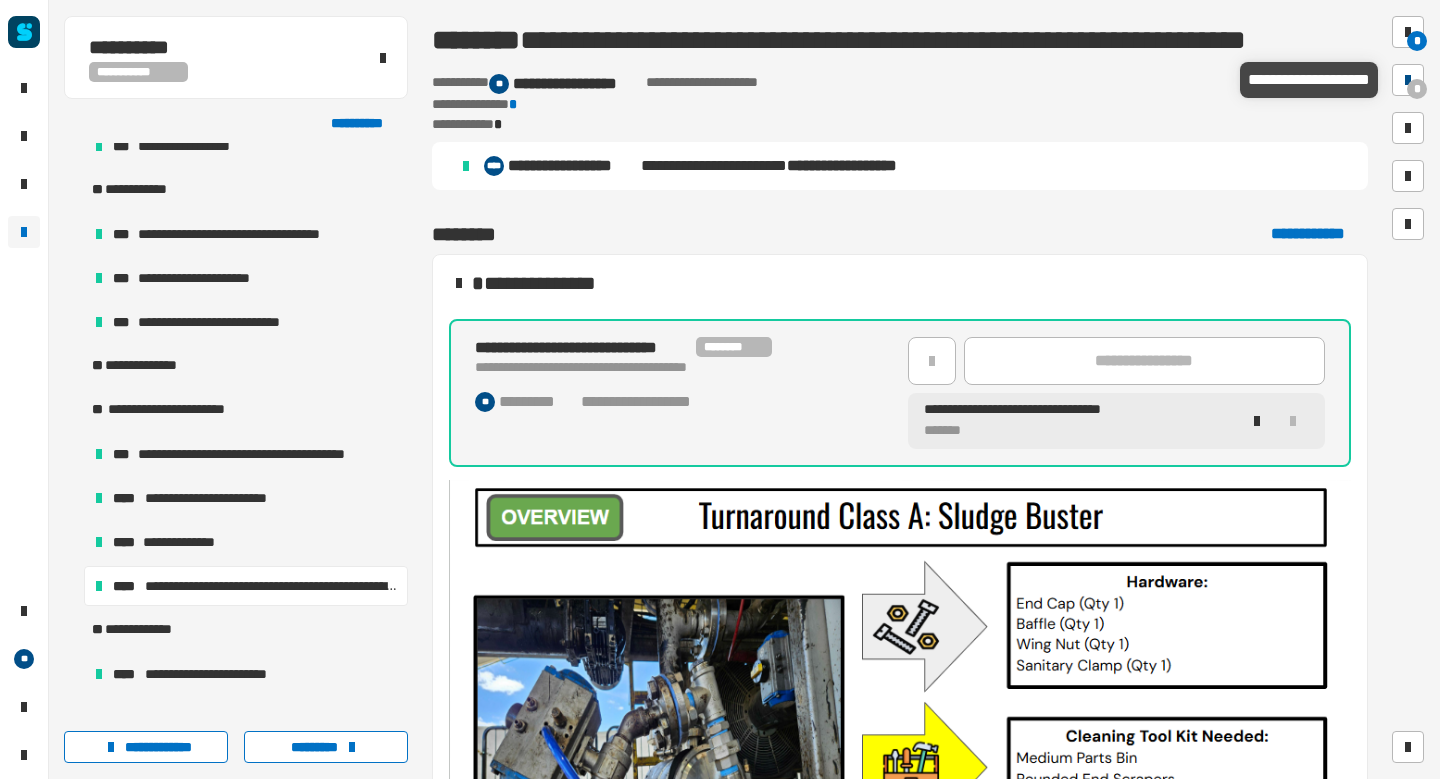 click at bounding box center (1408, 80) 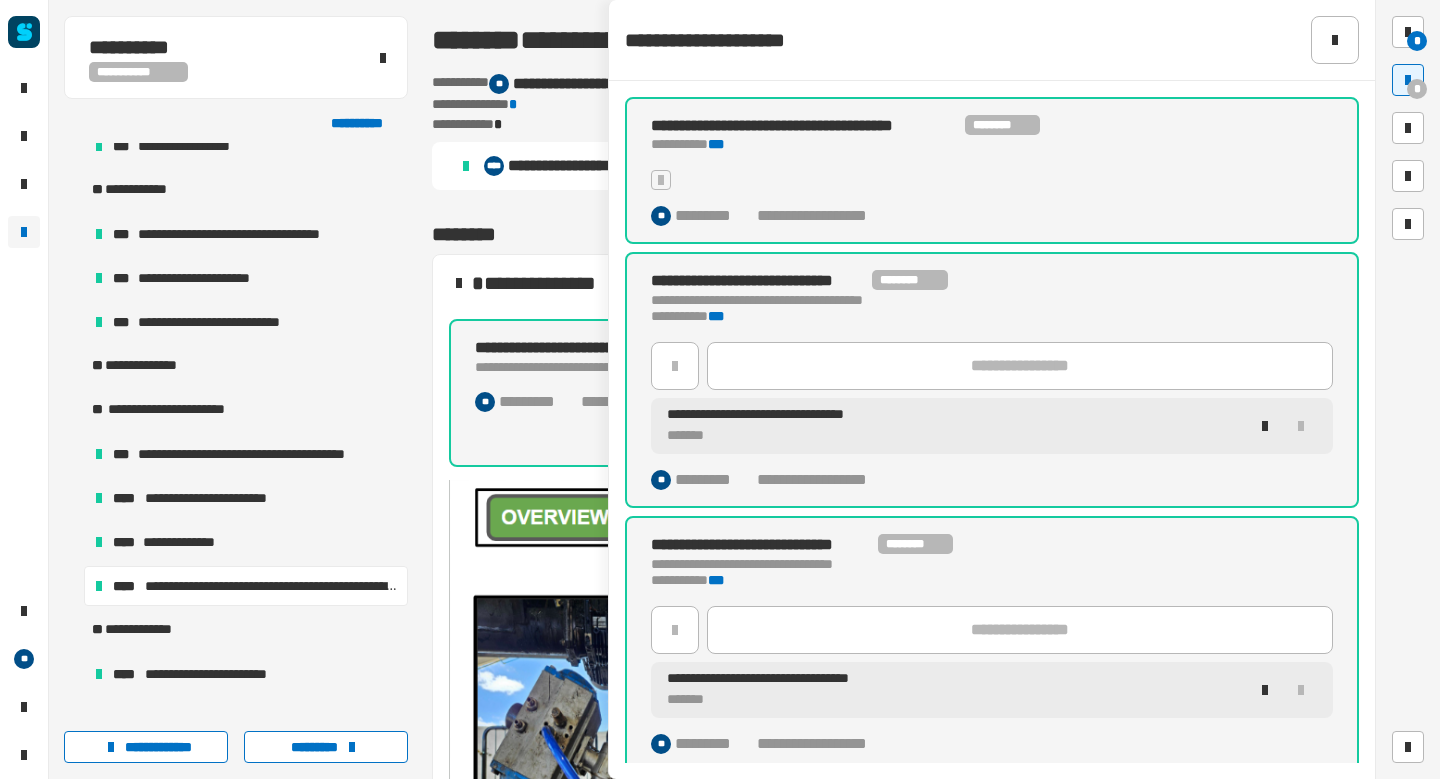 click on "**********" 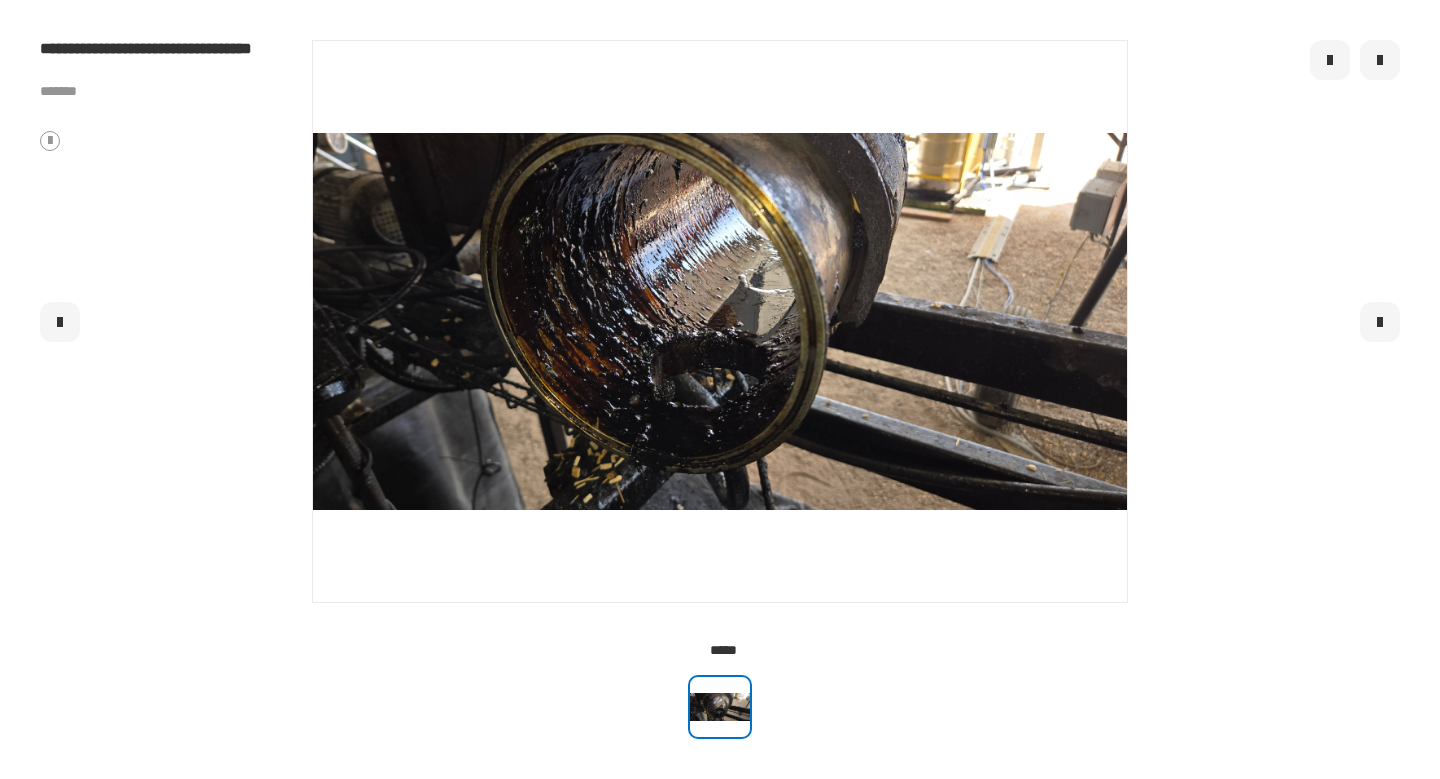 click 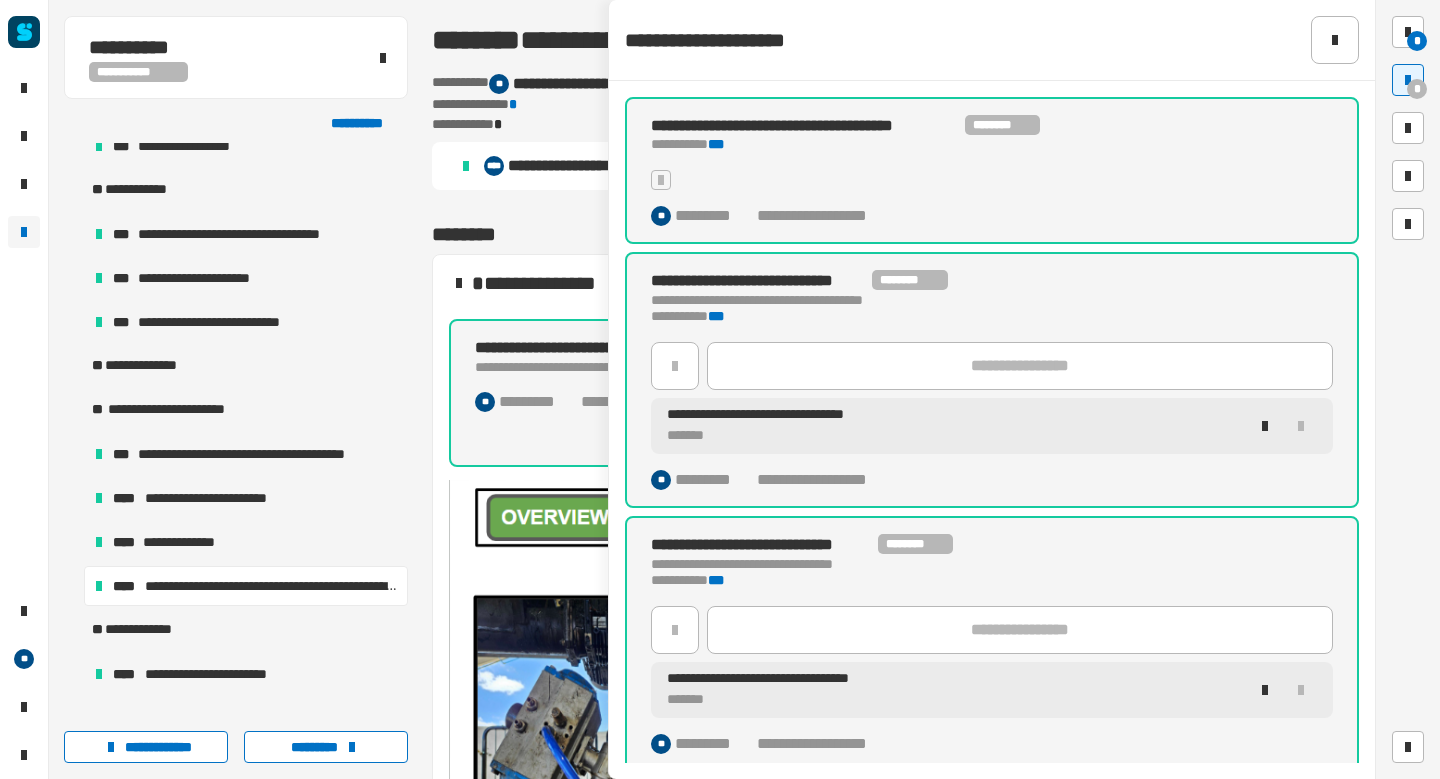 click on "*******" 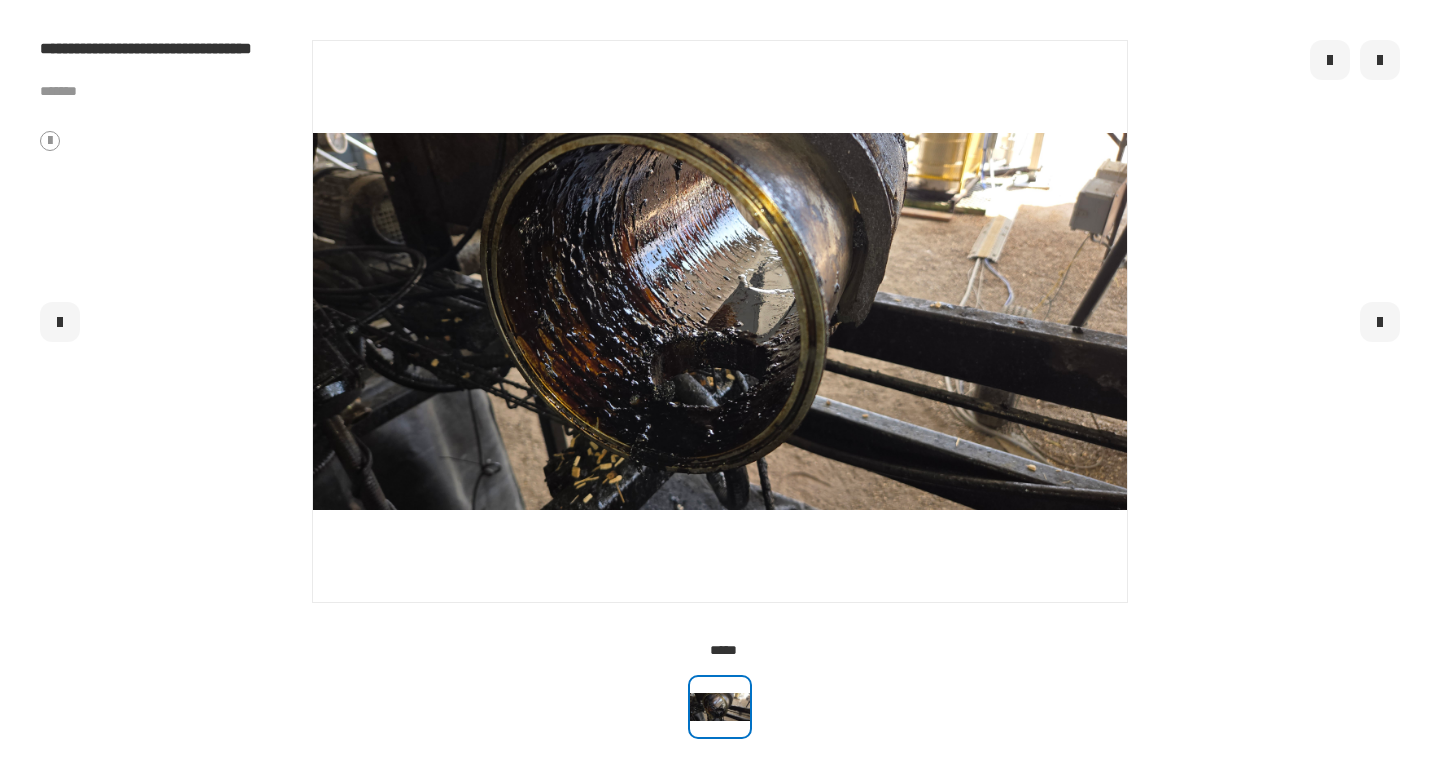 click 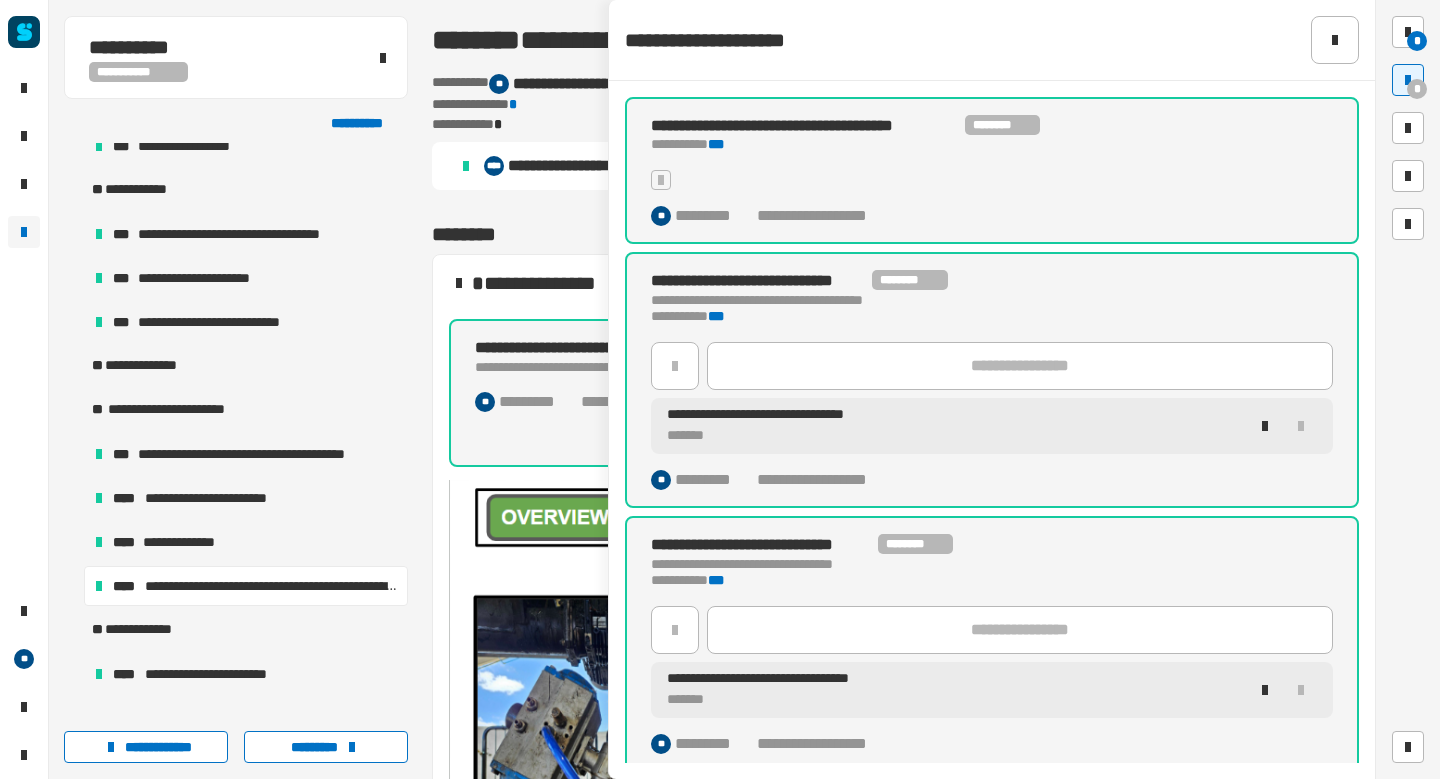 click on "**********" 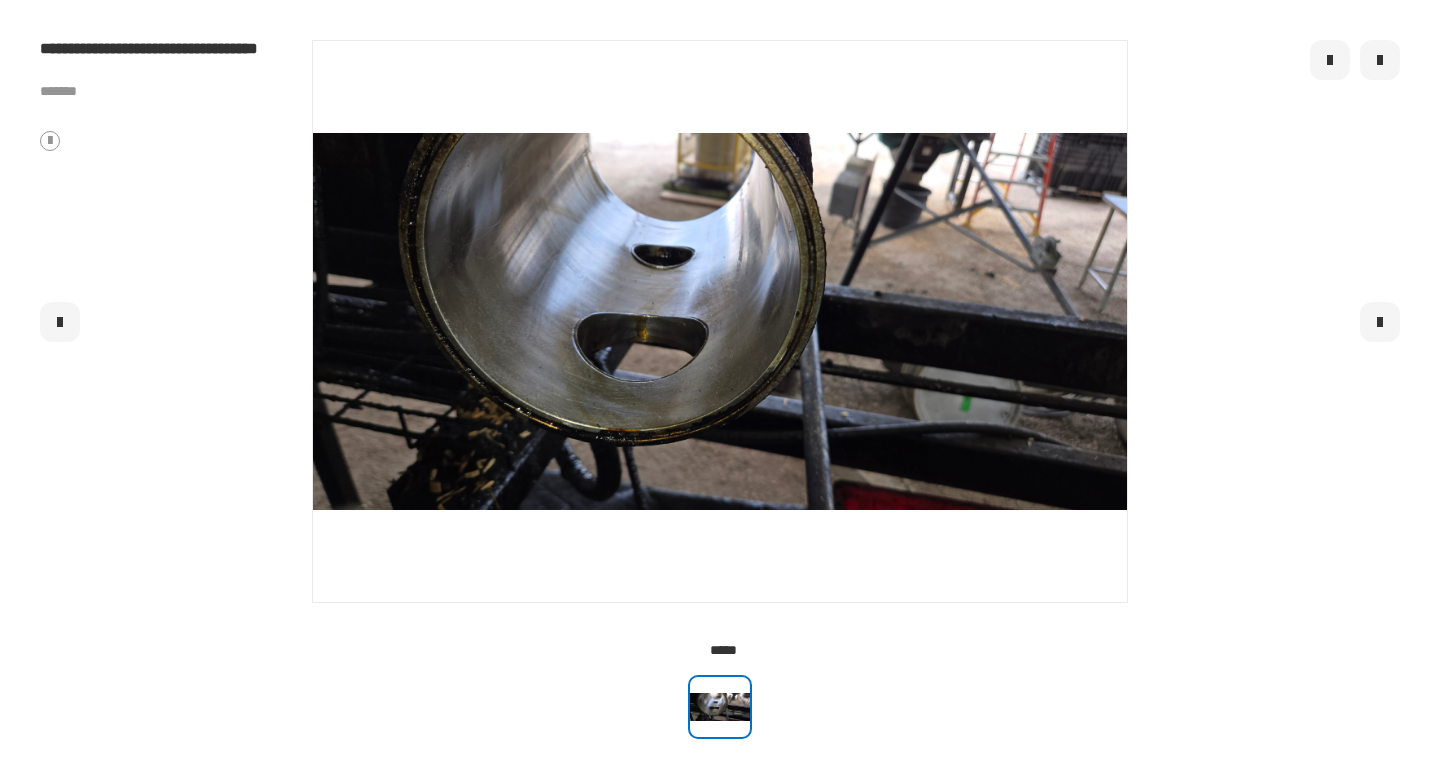 click 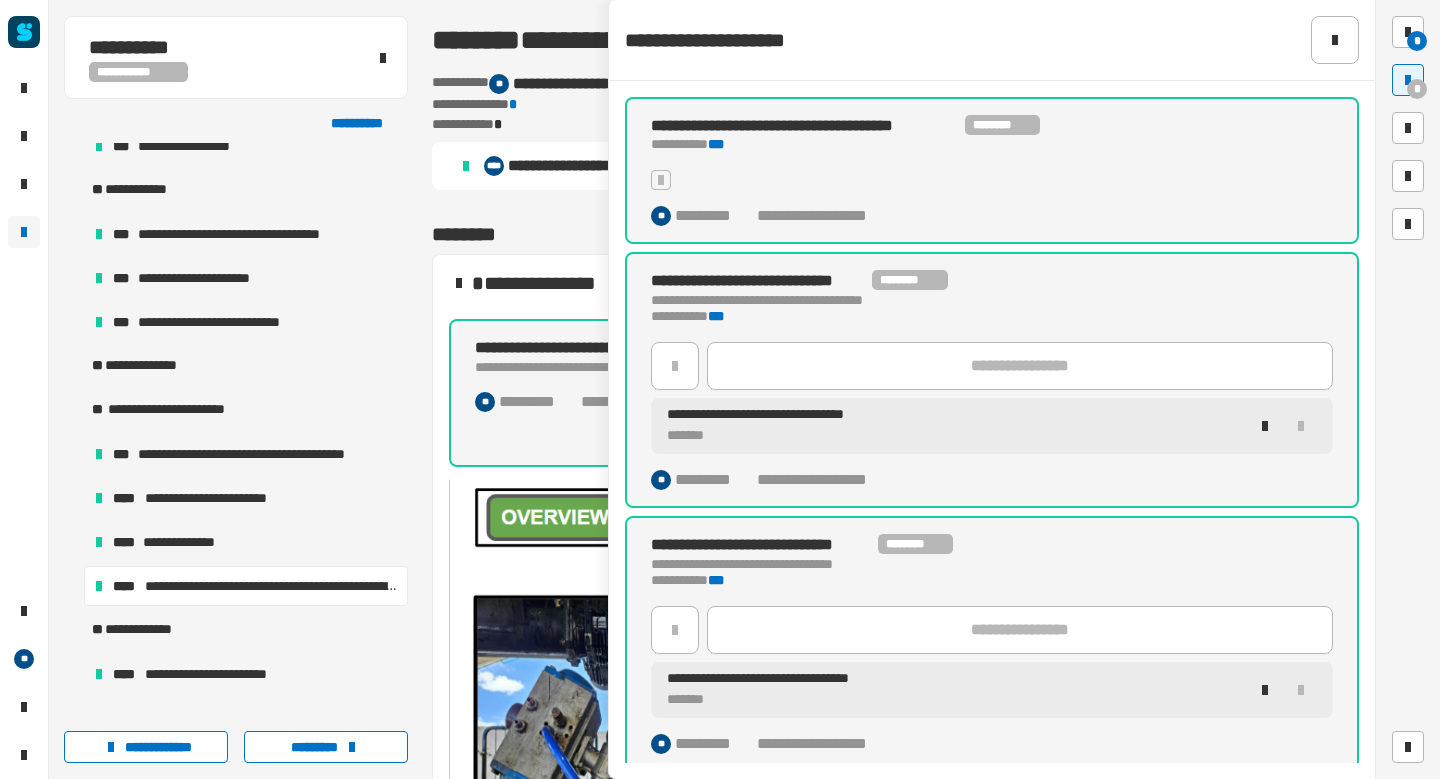 scroll, scrollTop: 9, scrollLeft: 0, axis: vertical 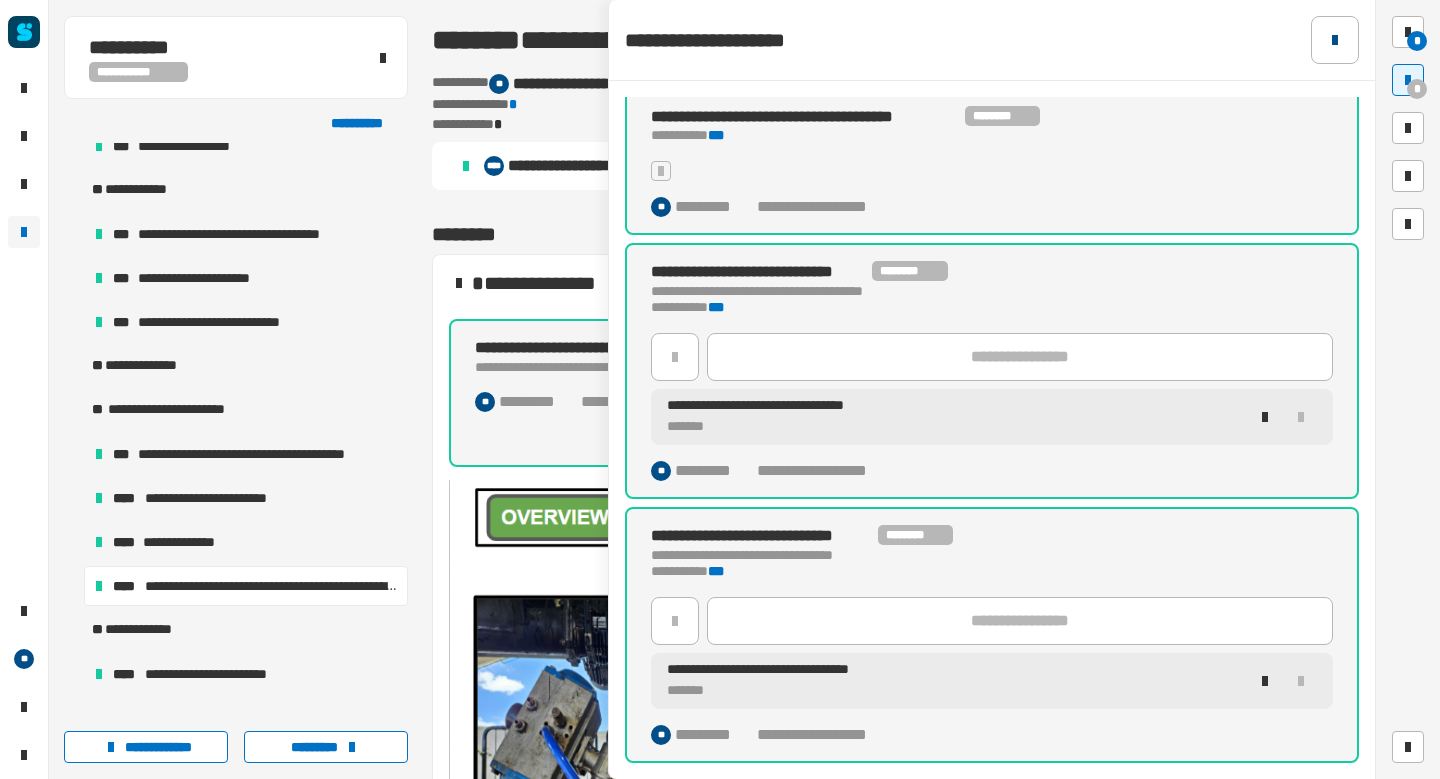click 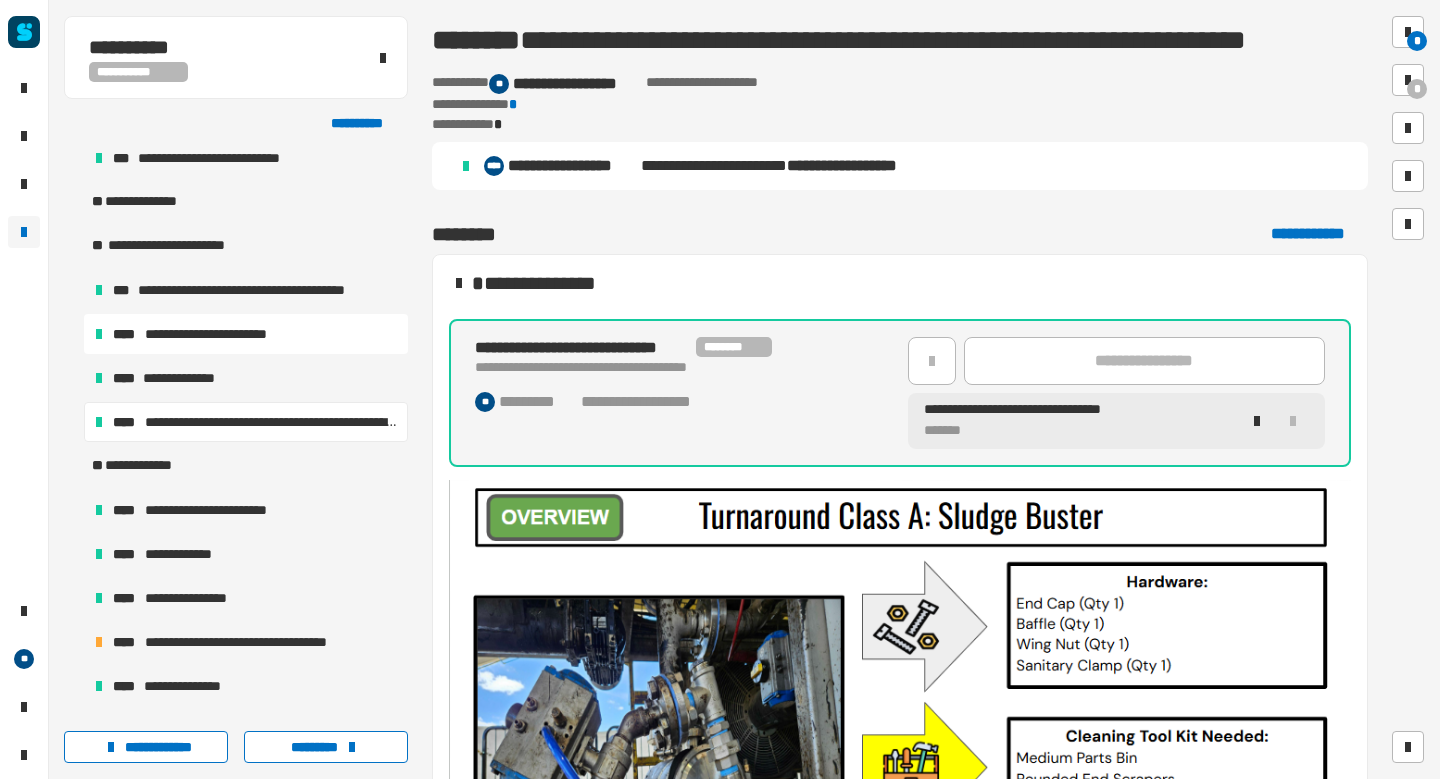 scroll, scrollTop: 584, scrollLeft: 0, axis: vertical 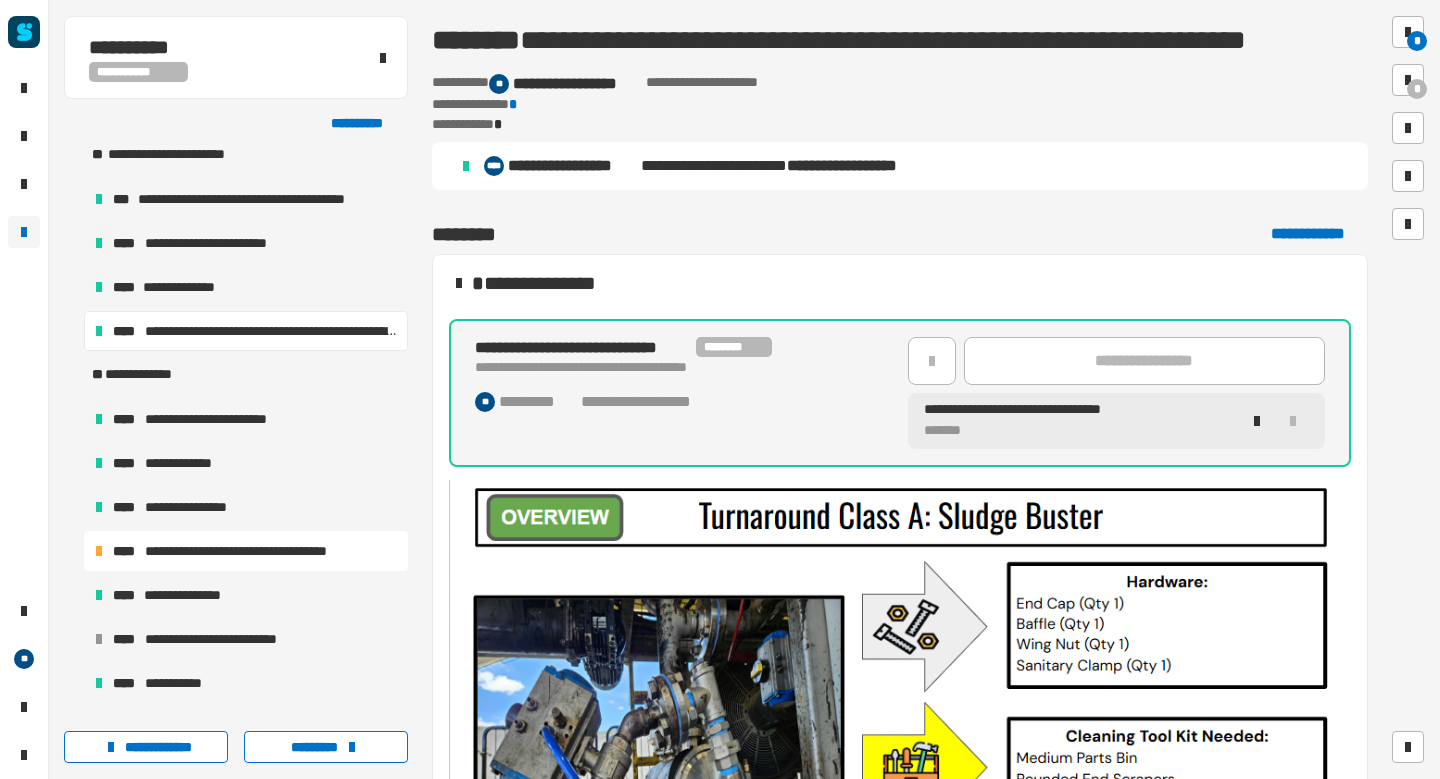 click on "**********" at bounding box center [264, 551] 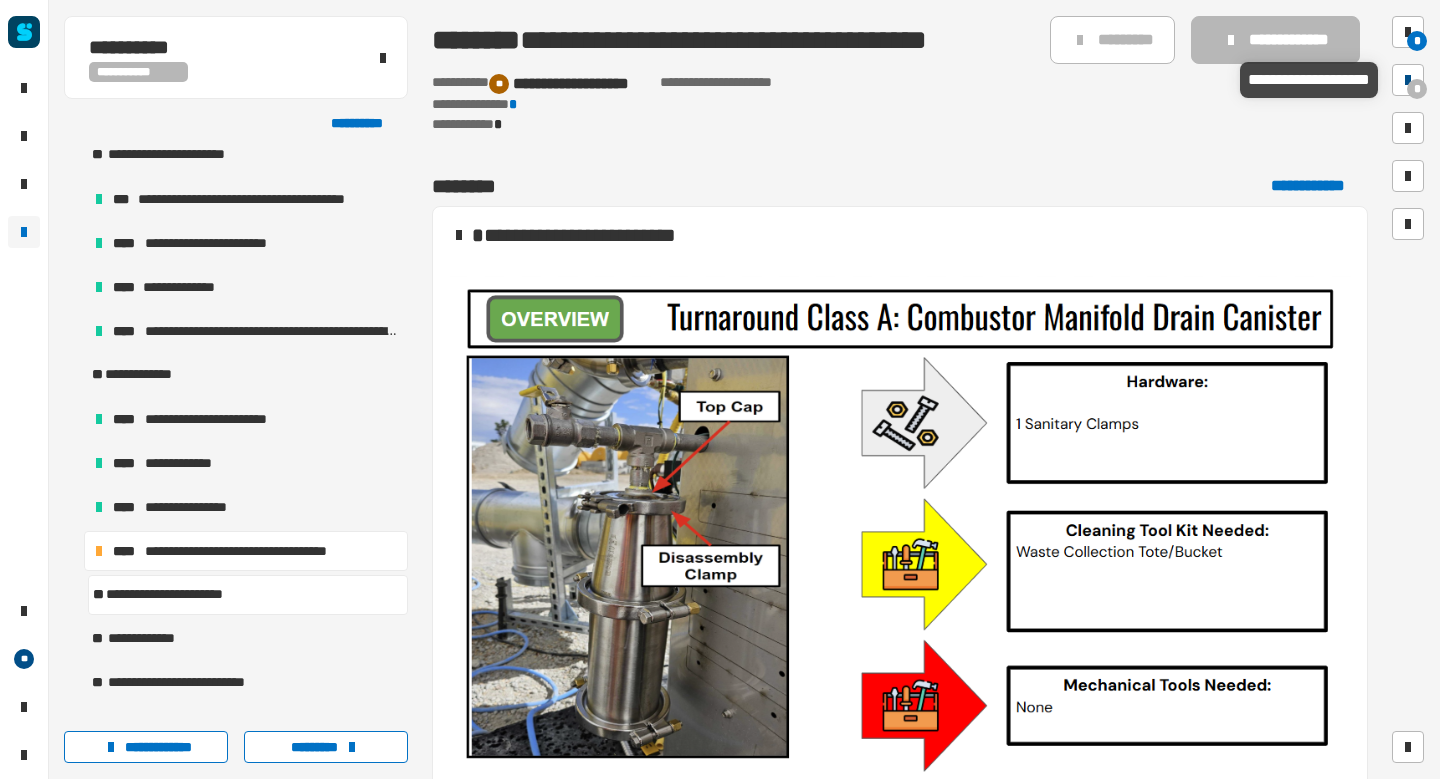click at bounding box center [1408, 80] 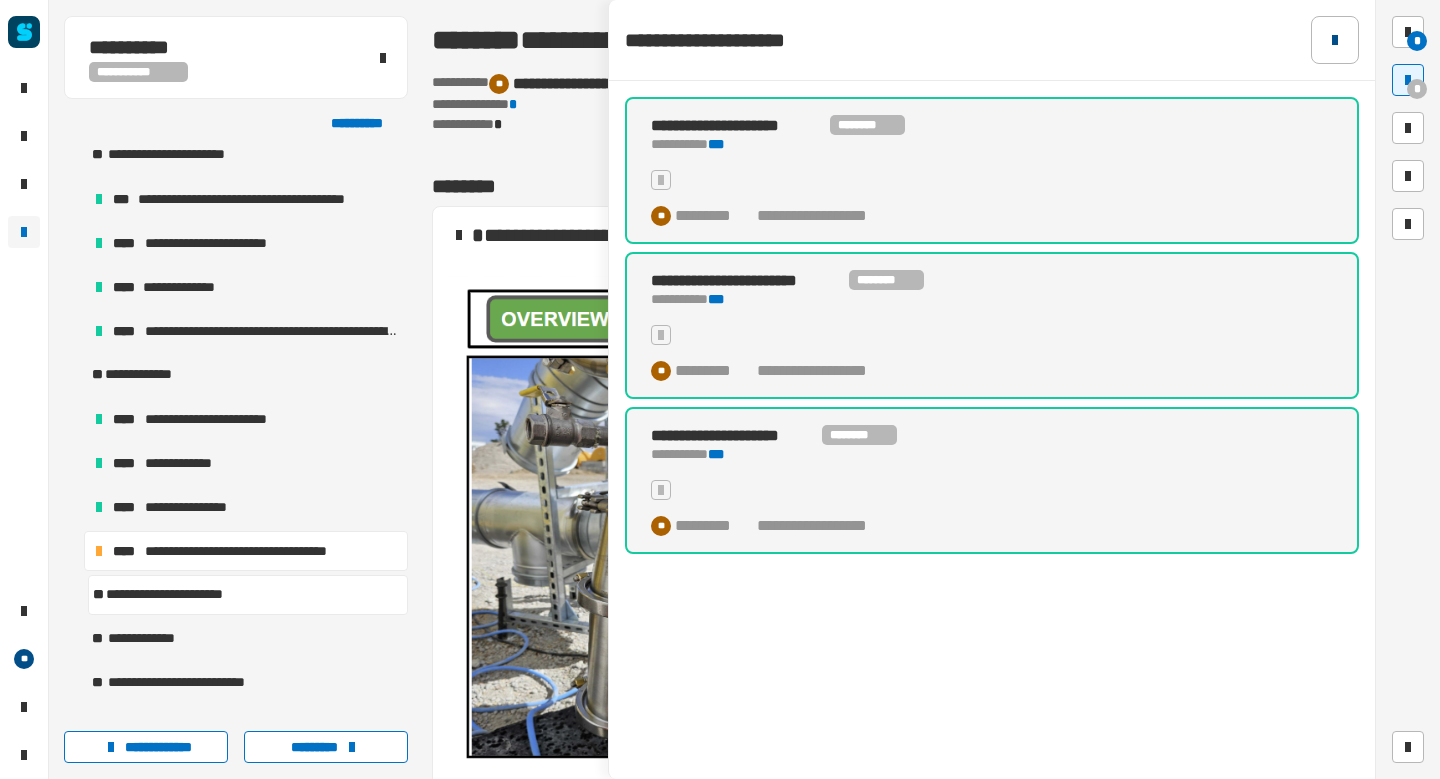 click 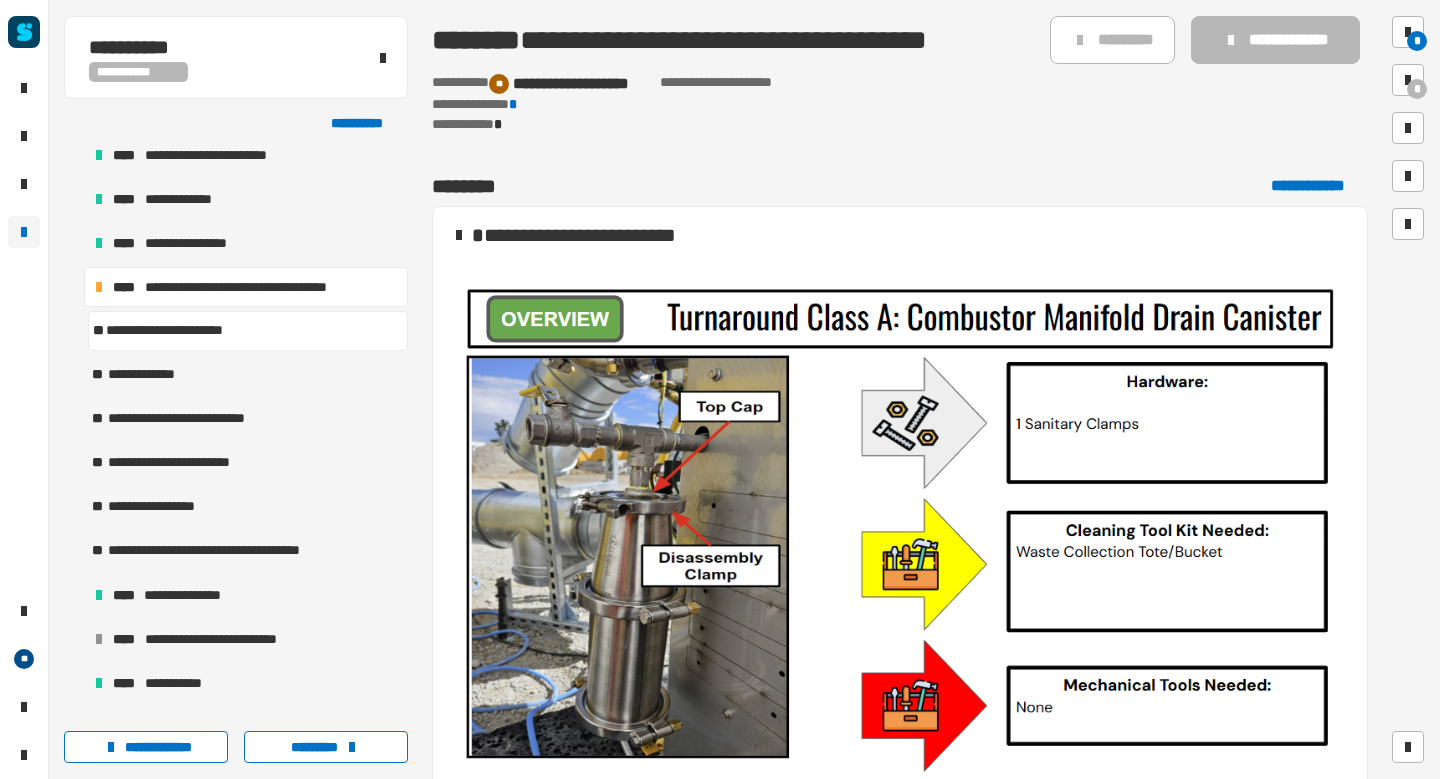 scroll, scrollTop: 844, scrollLeft: 0, axis: vertical 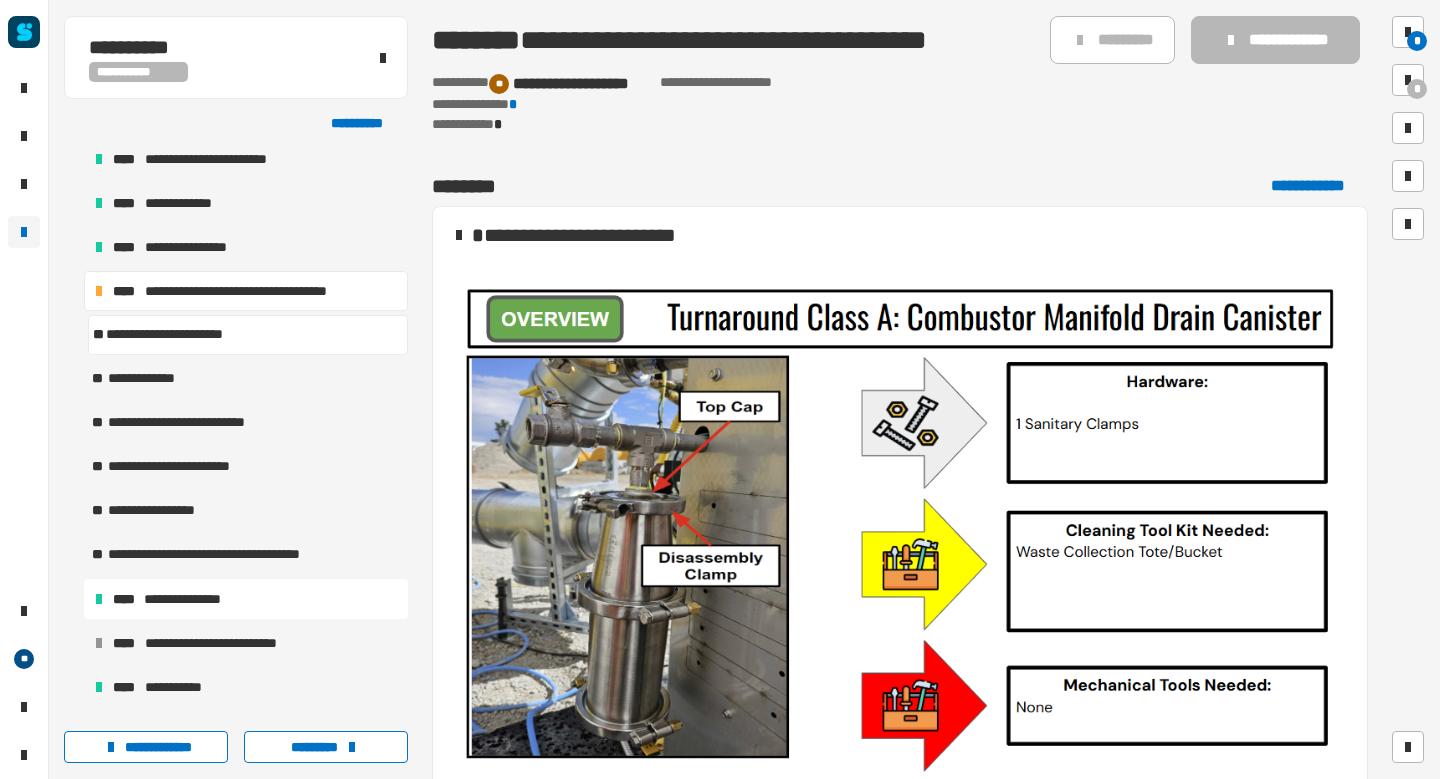 click on "**********" at bounding box center [246, 599] 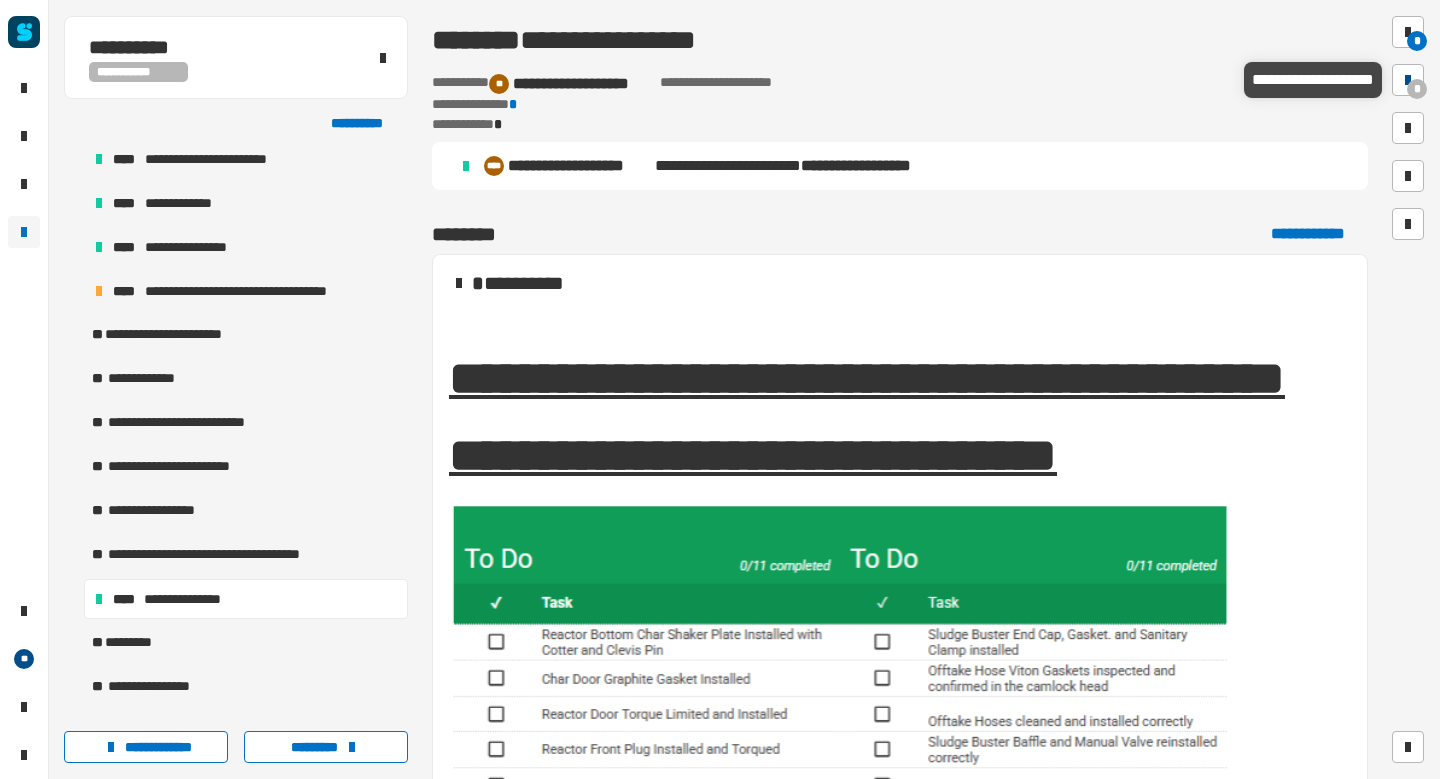 click on "*" at bounding box center [1417, 89] 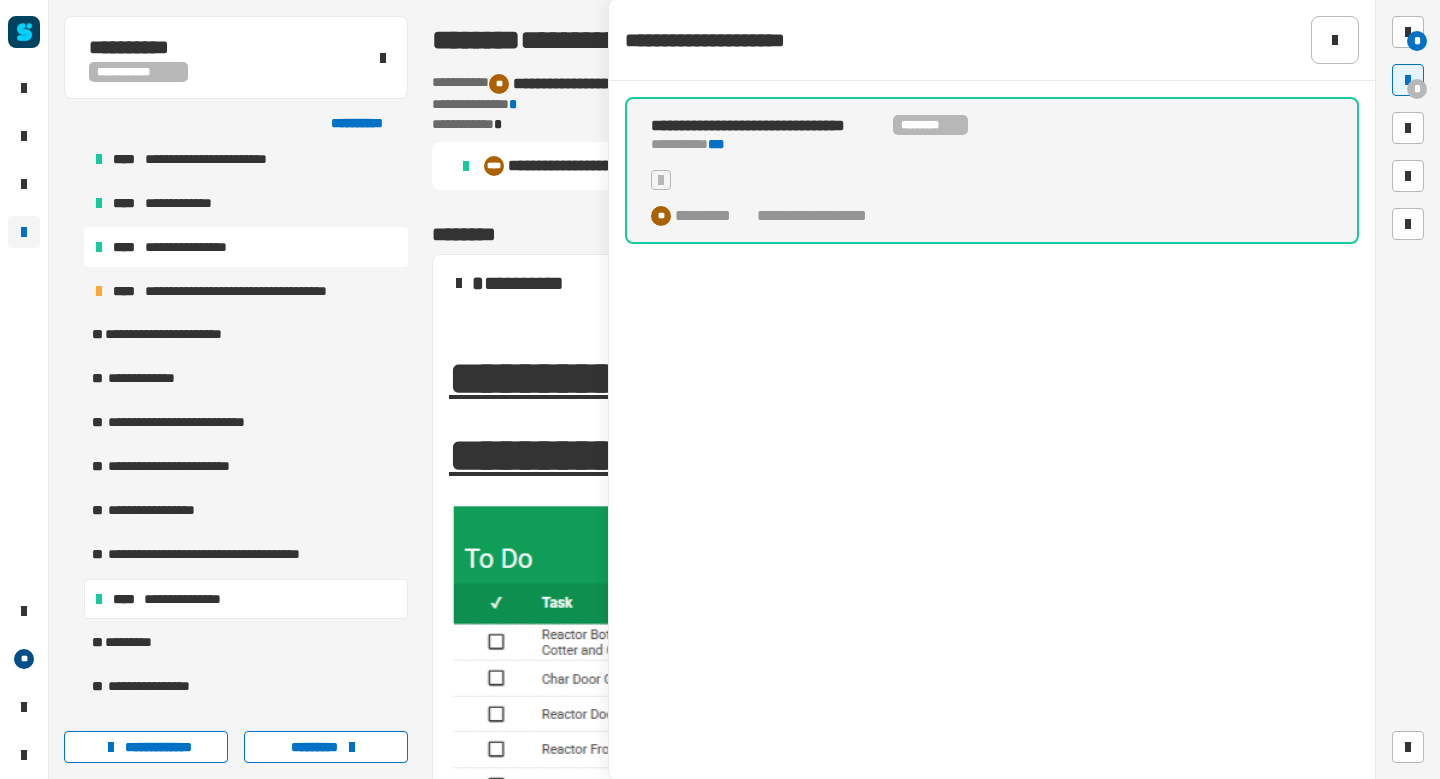 click on "**********" at bounding box center (246, 247) 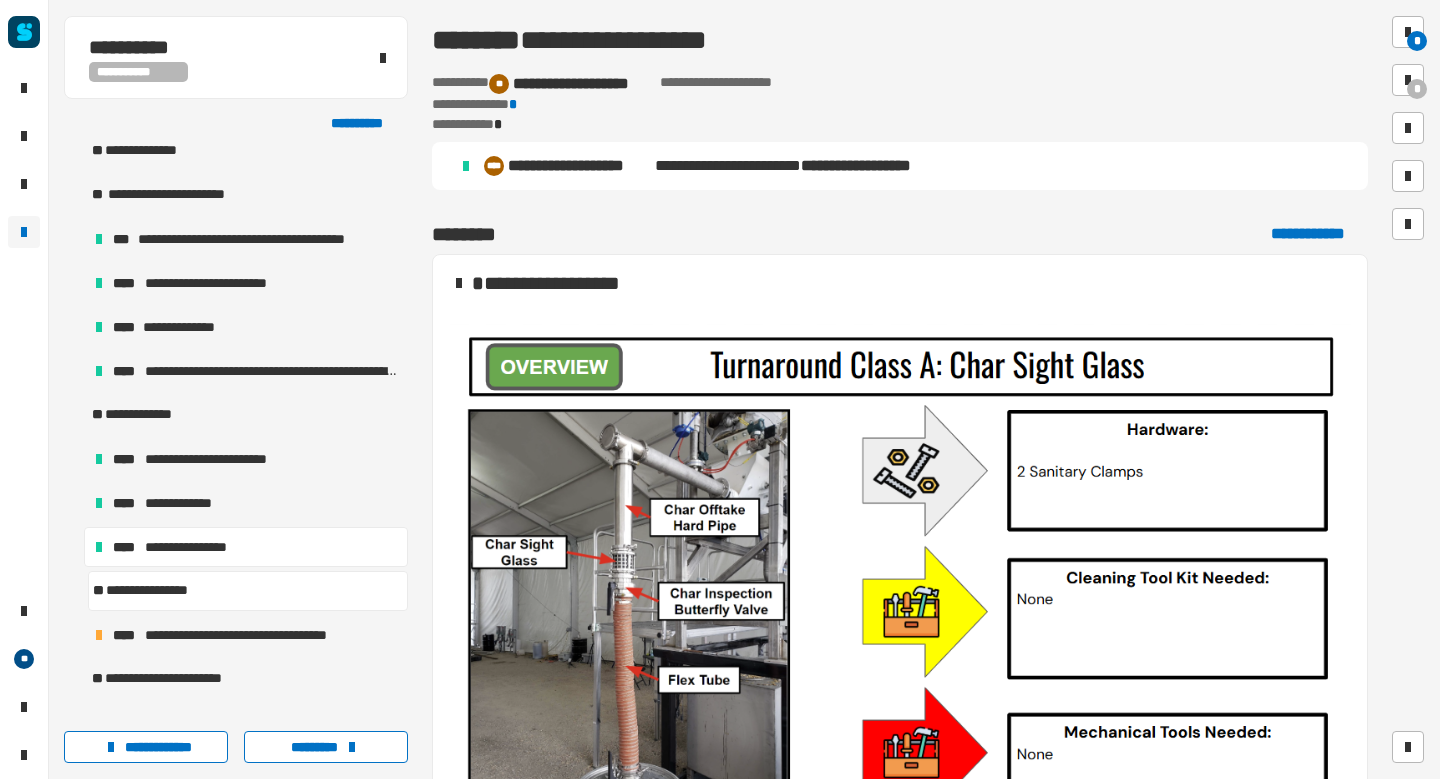scroll, scrollTop: 534, scrollLeft: 0, axis: vertical 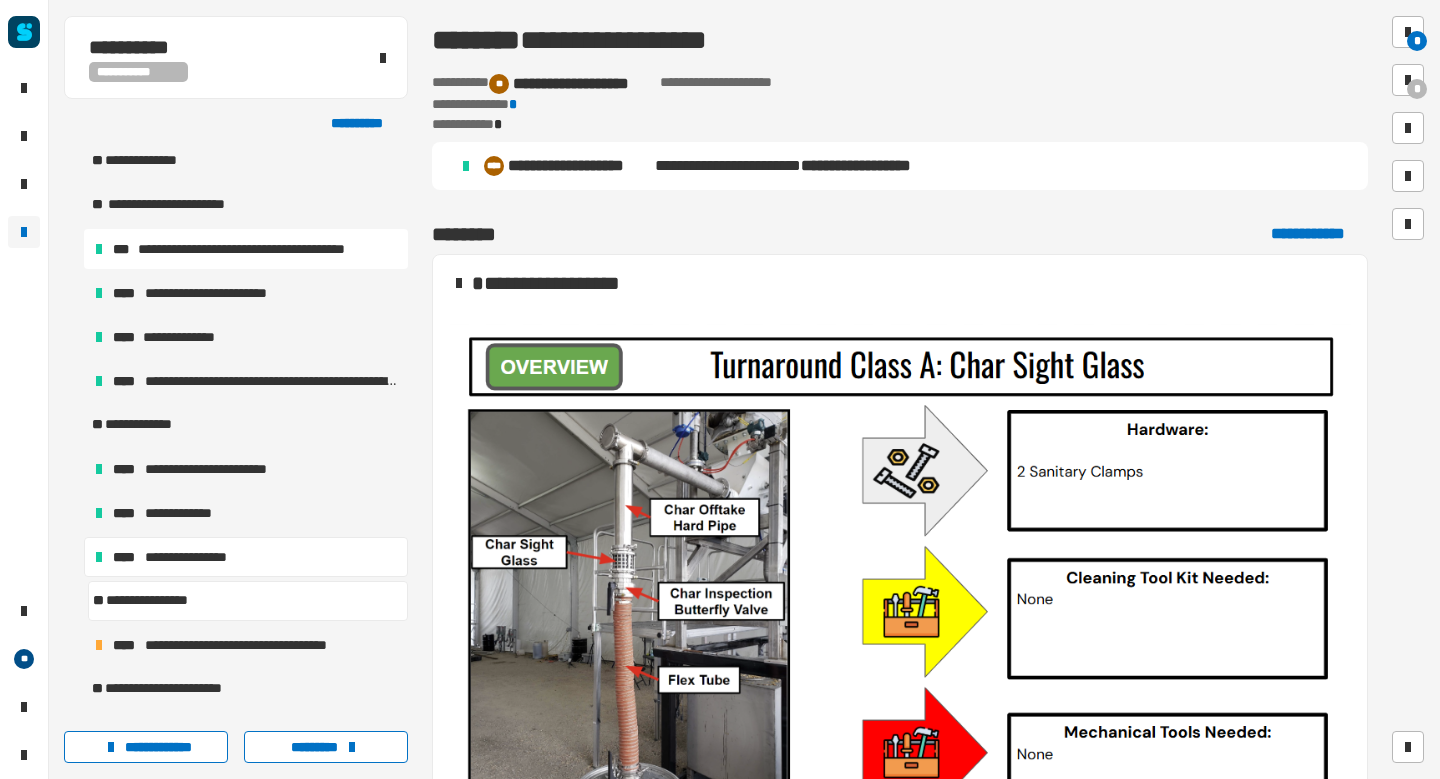 click on "**********" at bounding box center [264, 249] 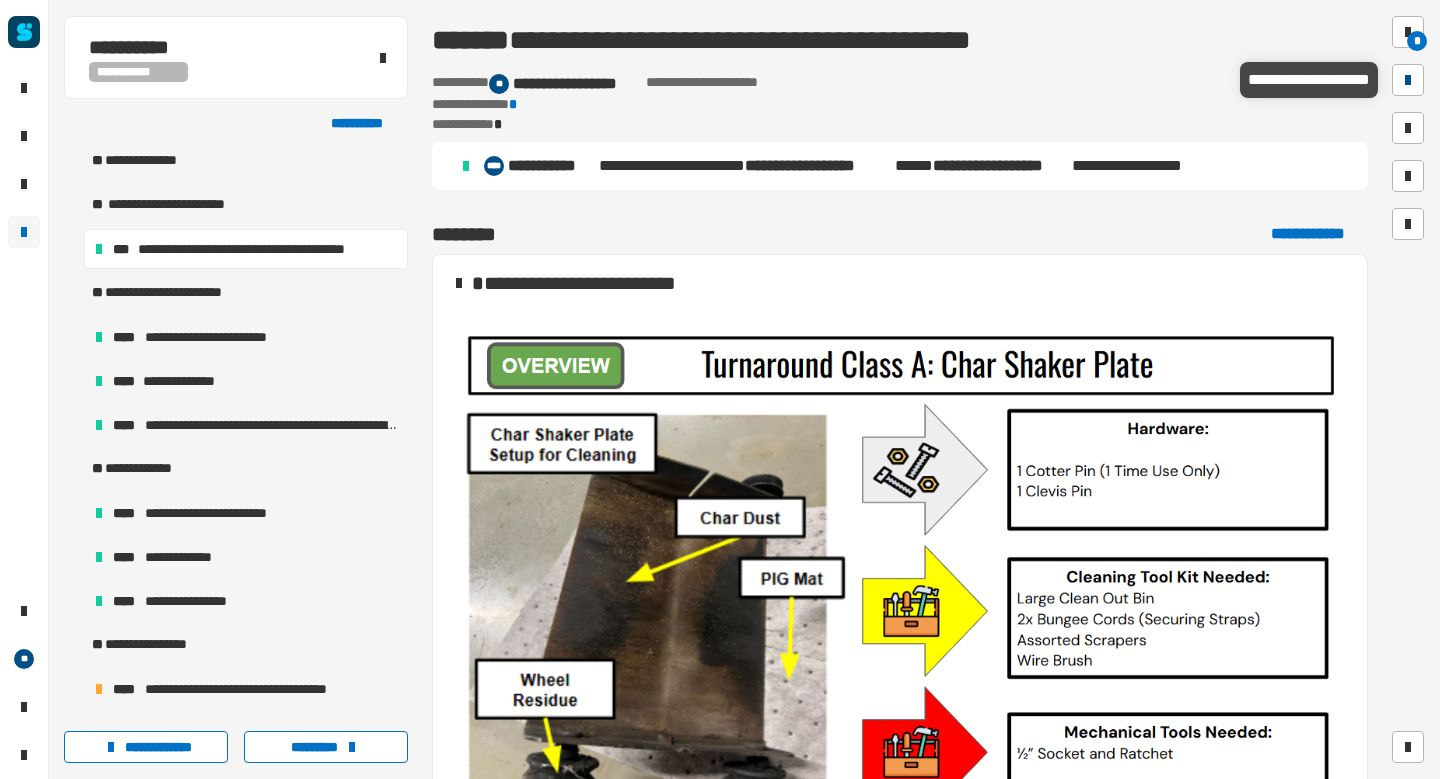 click at bounding box center [1408, 80] 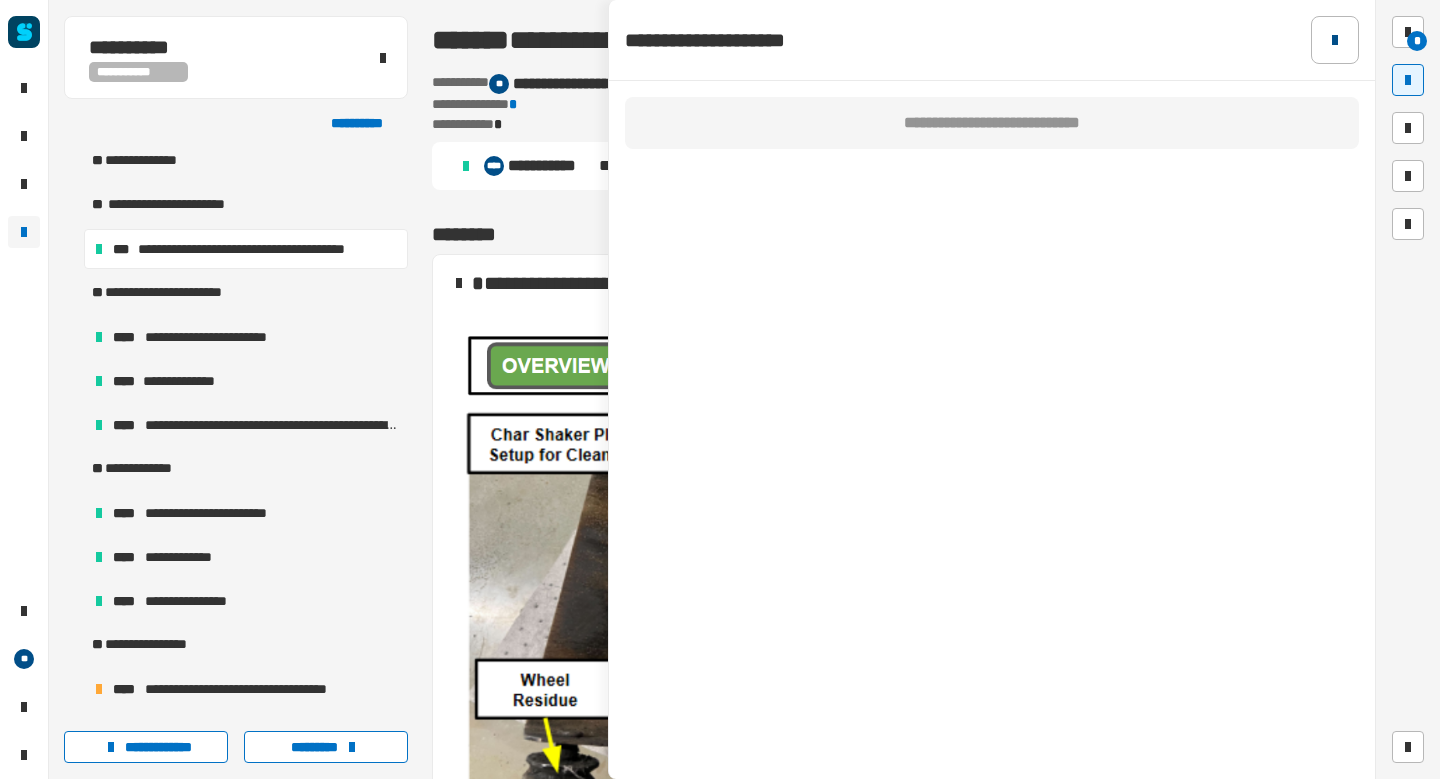 click 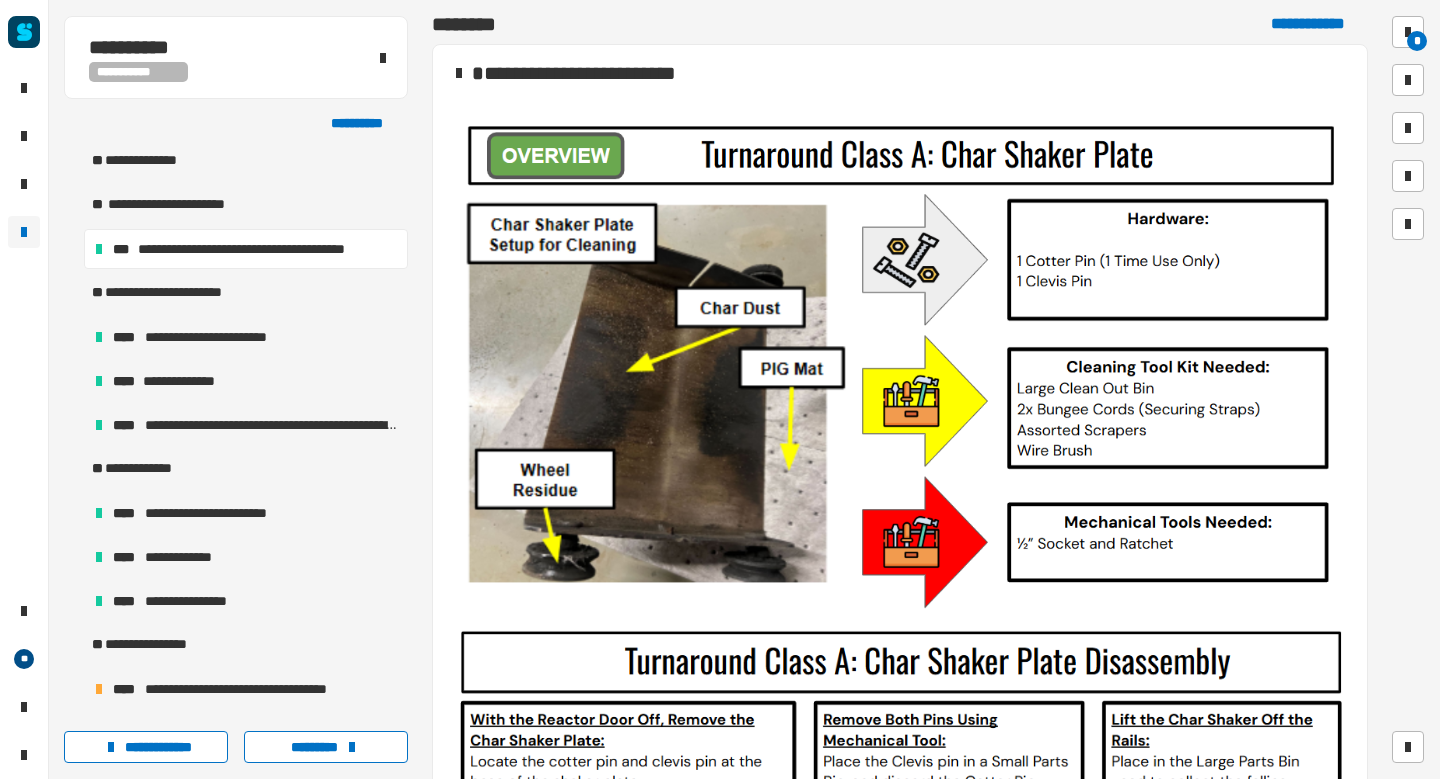 scroll, scrollTop: 155, scrollLeft: 0, axis: vertical 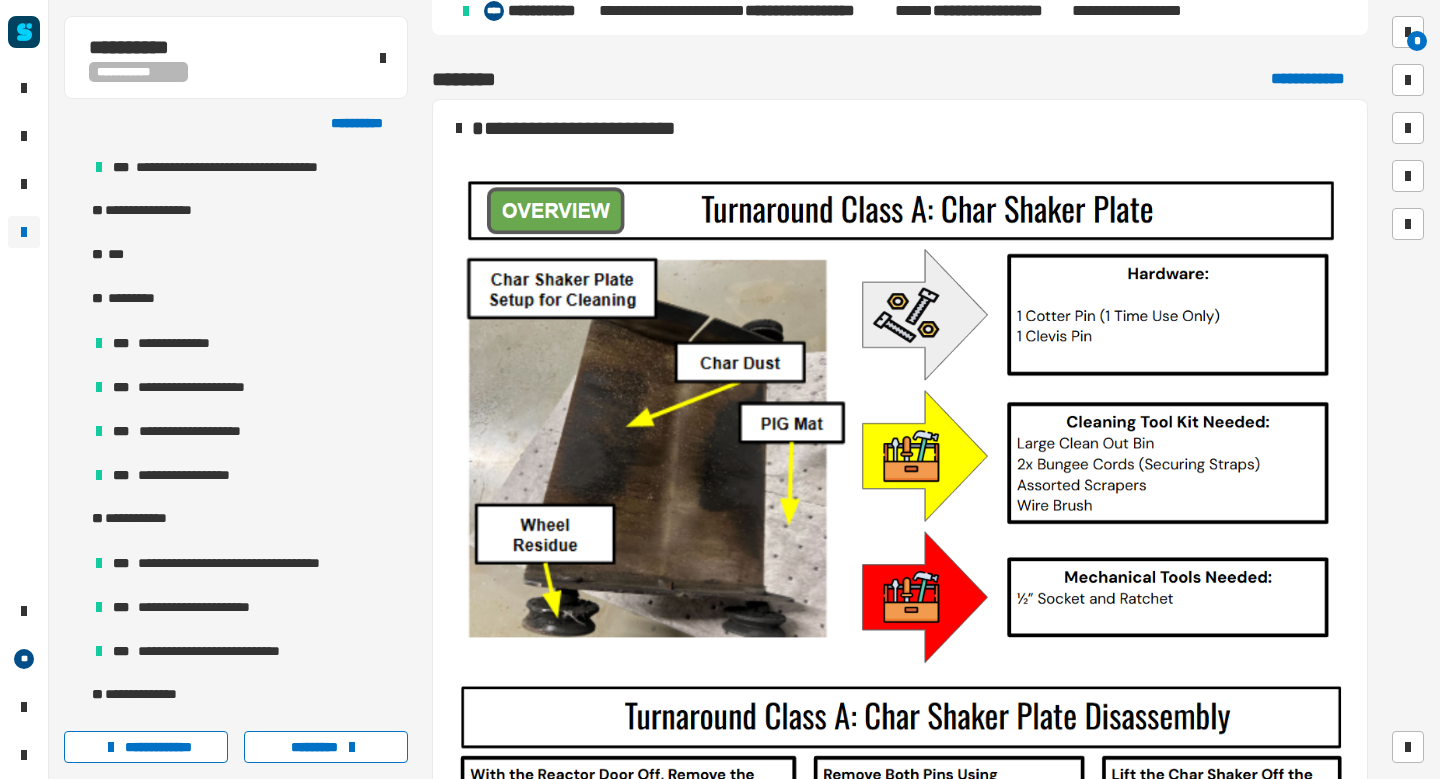 click on "**********" 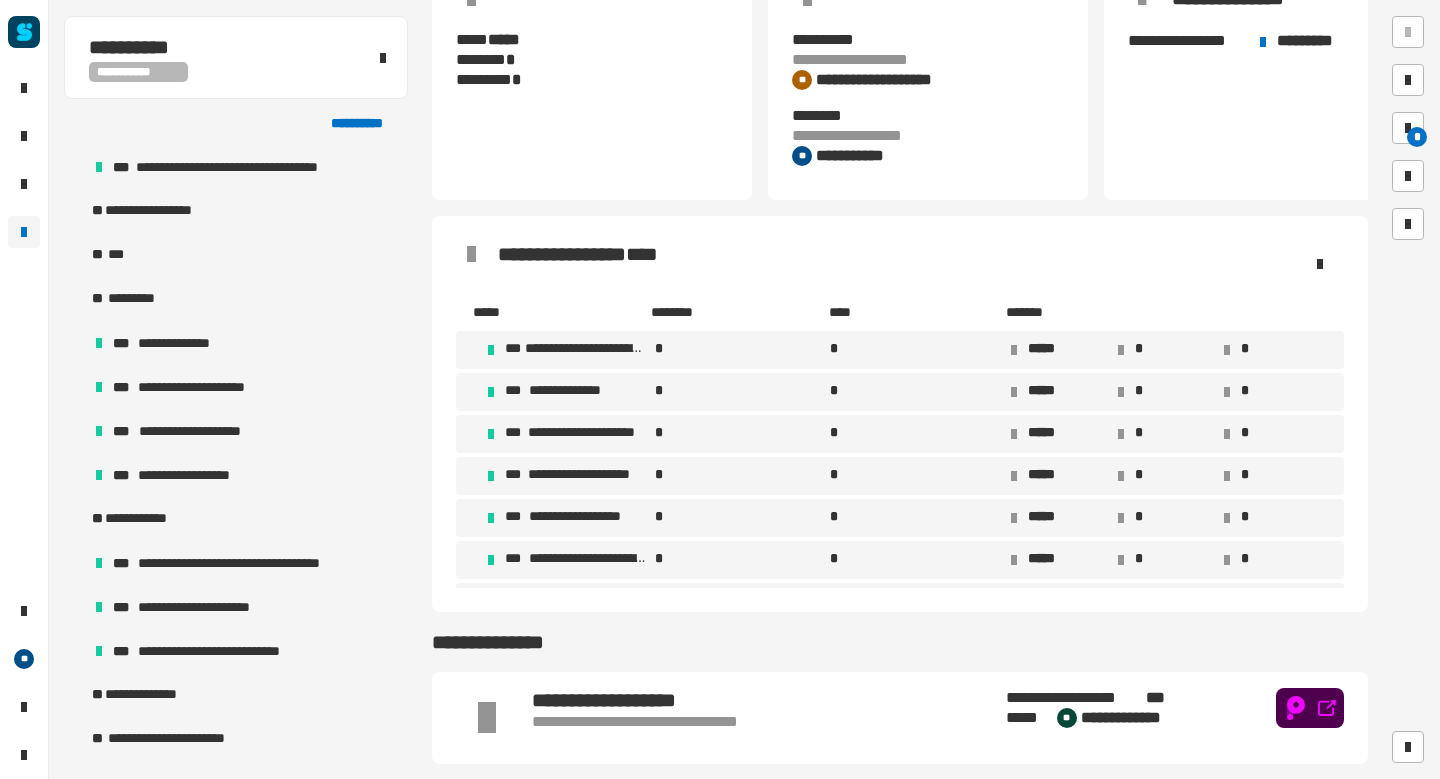 scroll, scrollTop: 0, scrollLeft: 0, axis: both 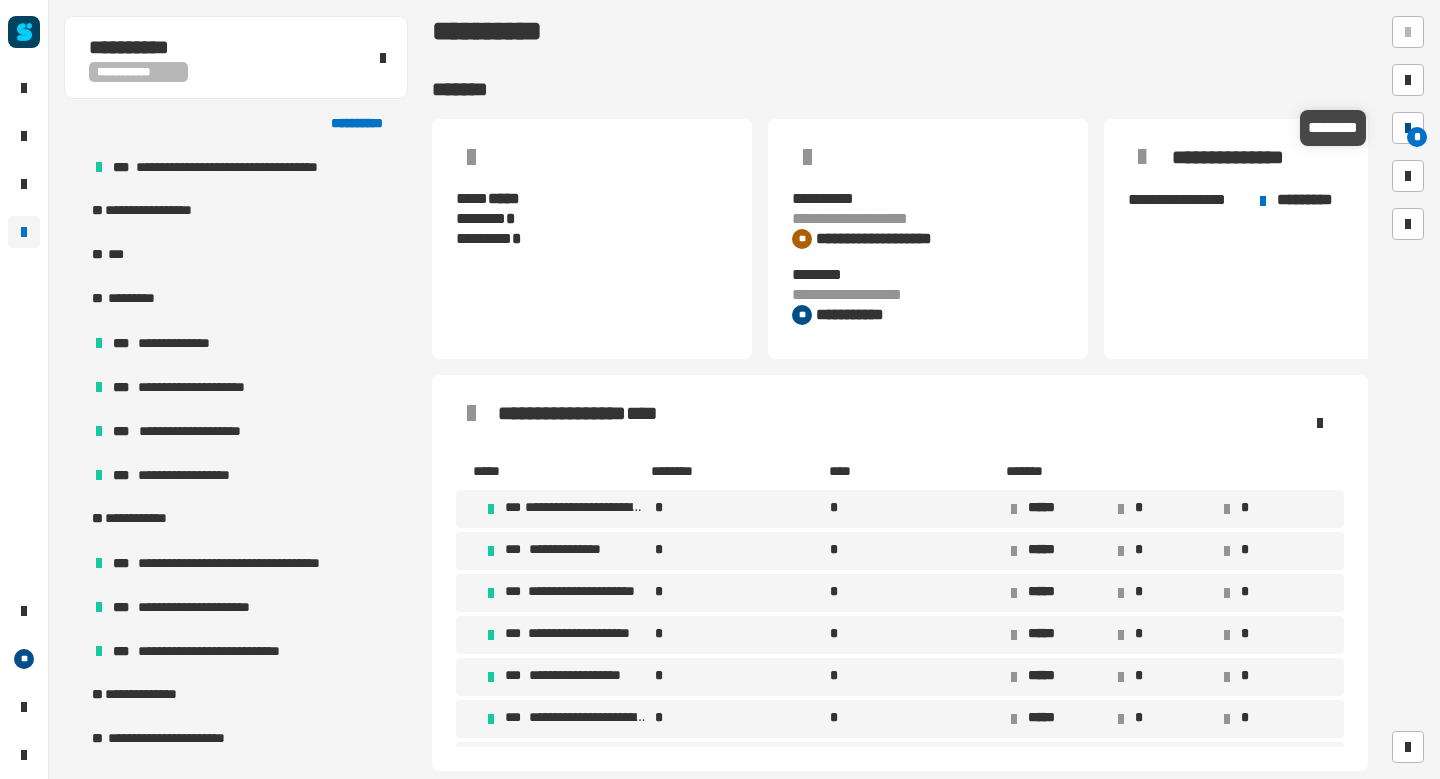 click at bounding box center (1408, 128) 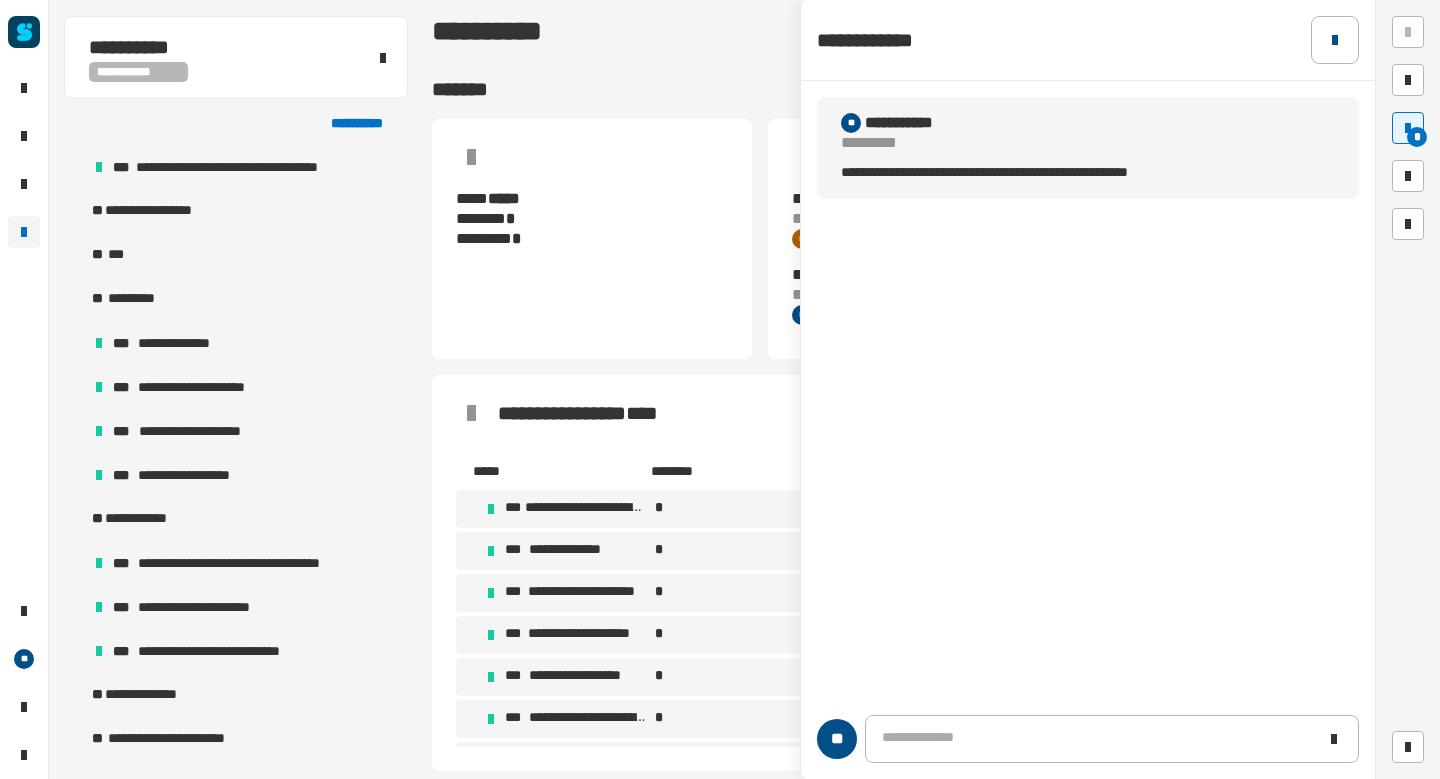 click 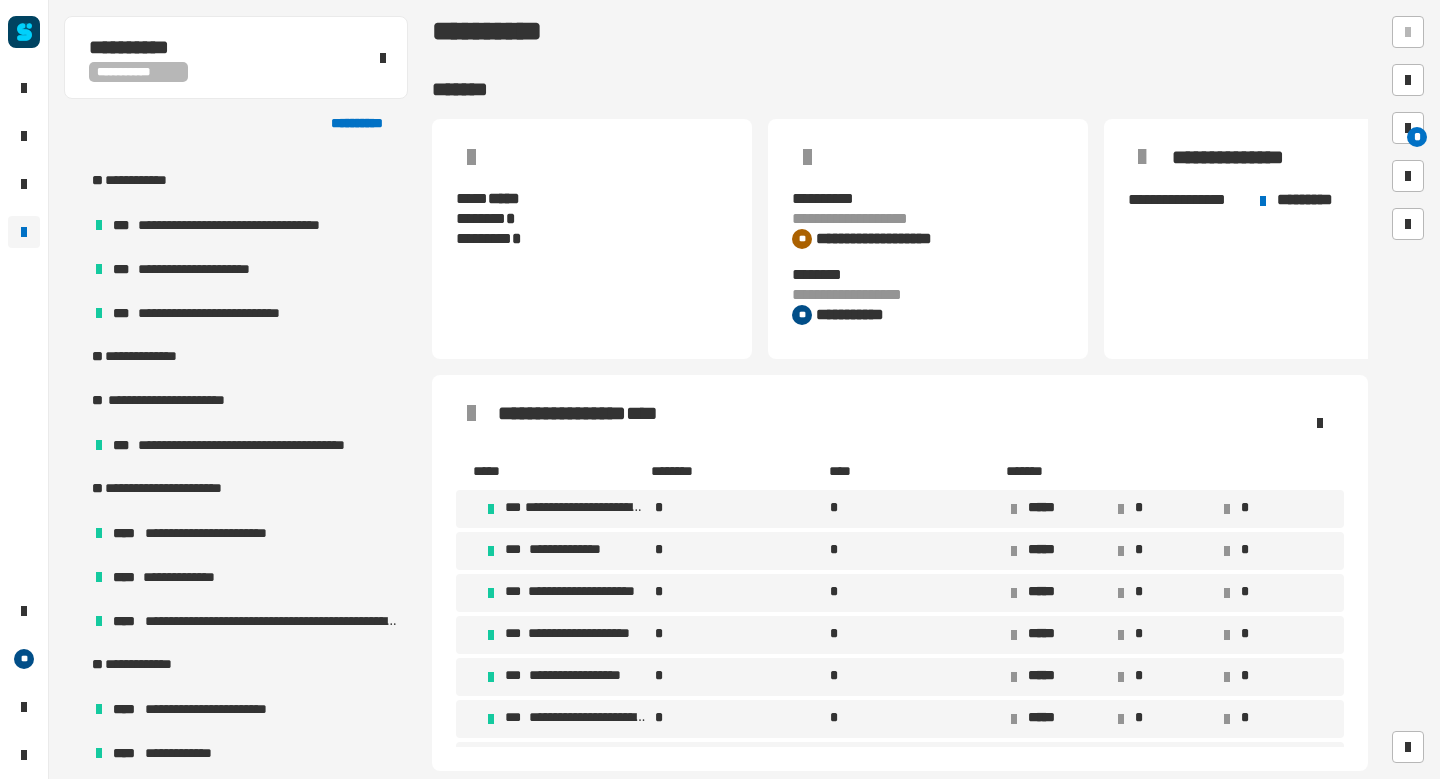 scroll, scrollTop: 325, scrollLeft: 0, axis: vertical 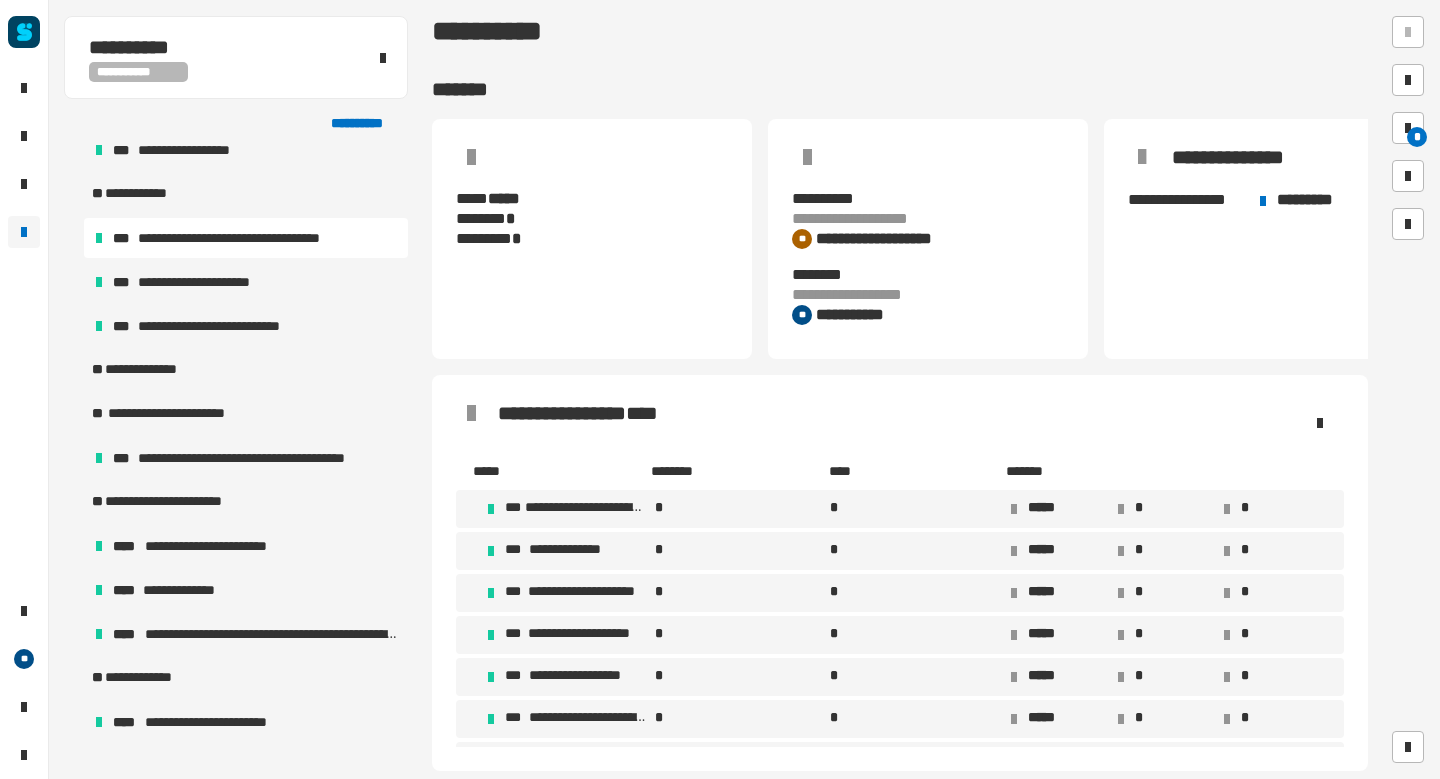 click on "**********" at bounding box center [249, 238] 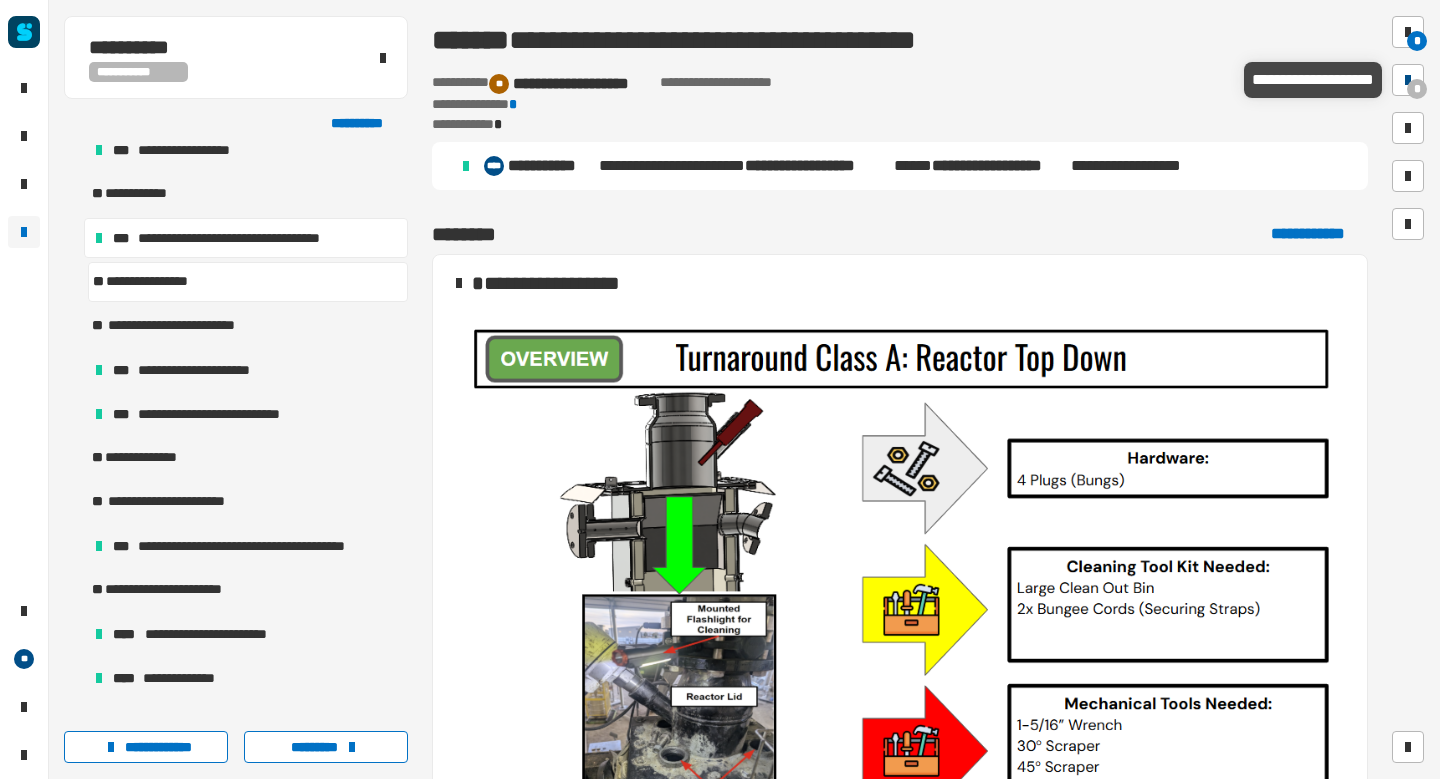 click at bounding box center [1408, 80] 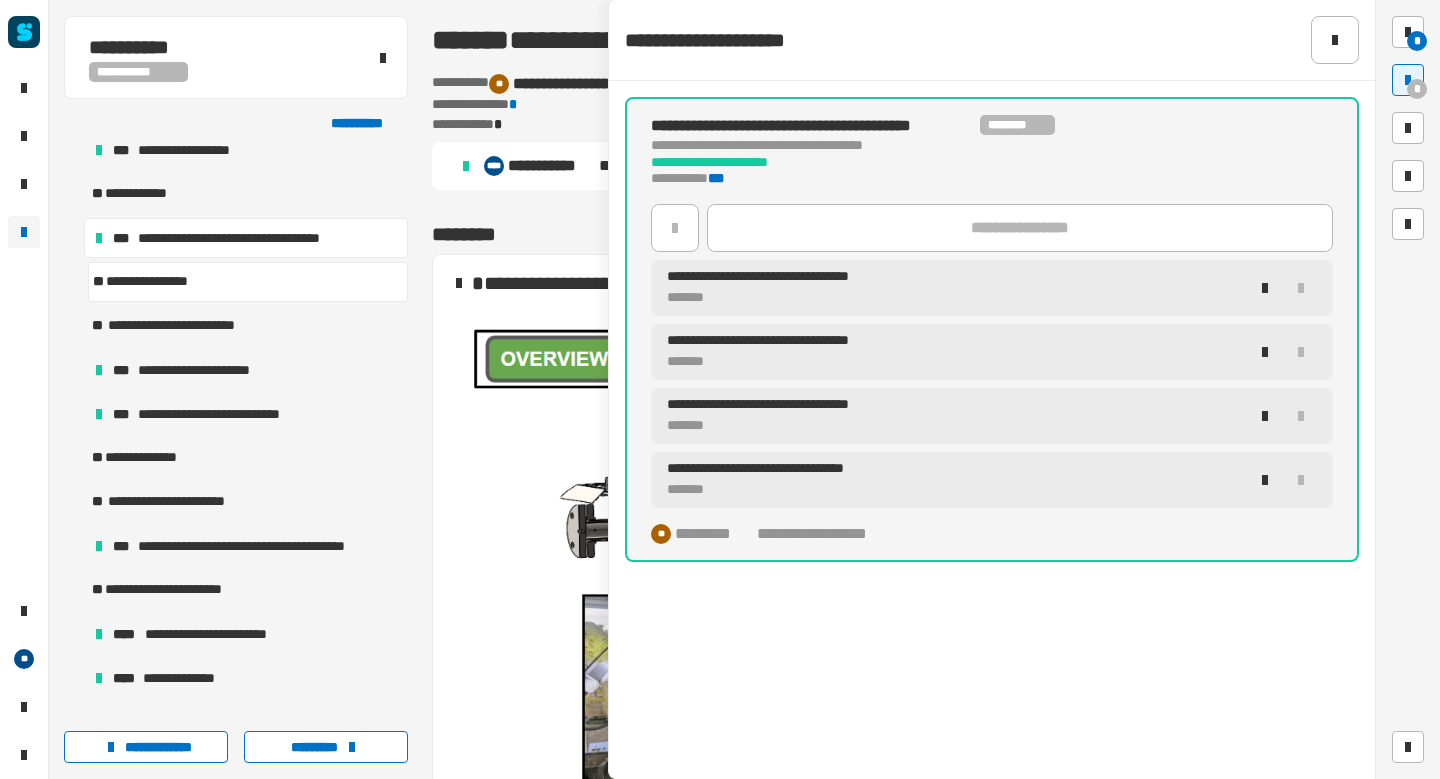 click on "**********" 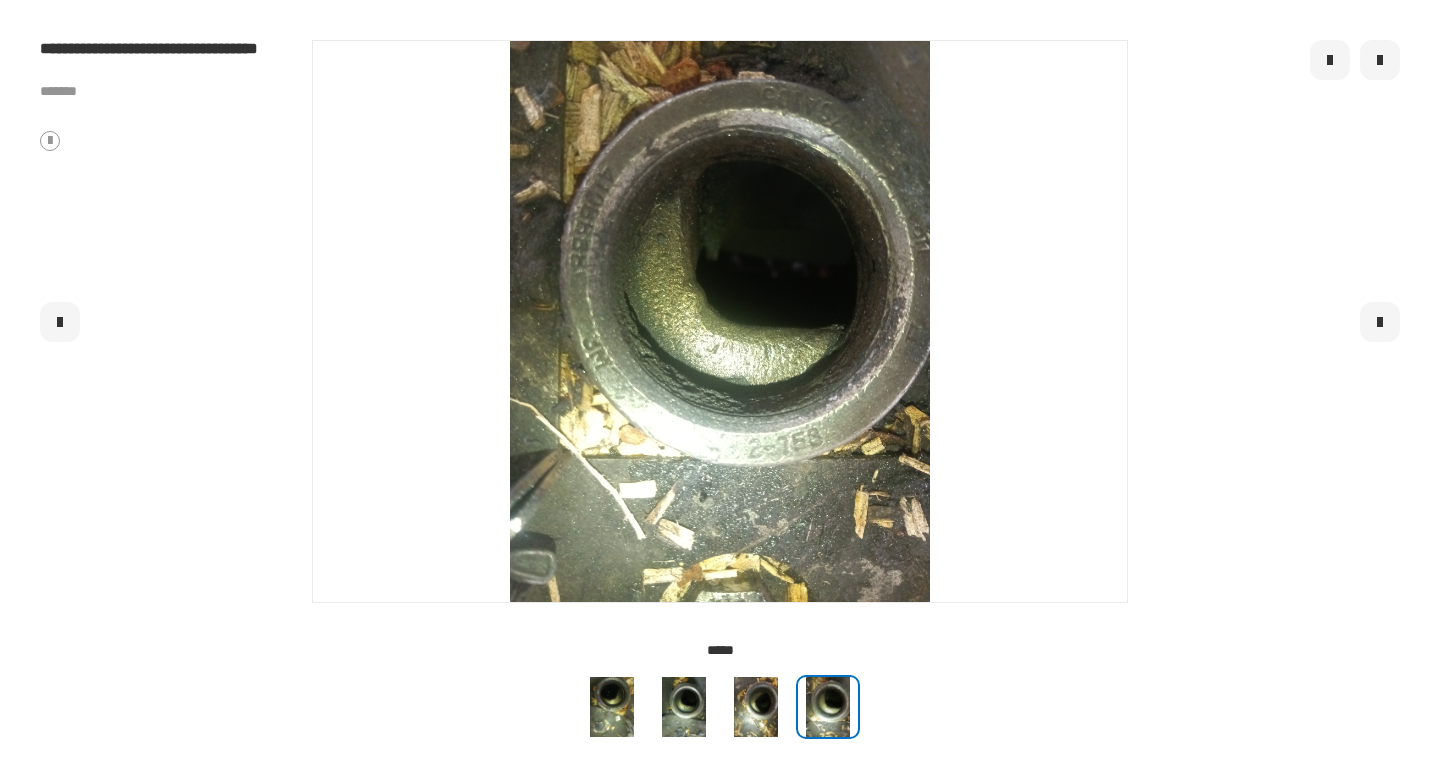 click 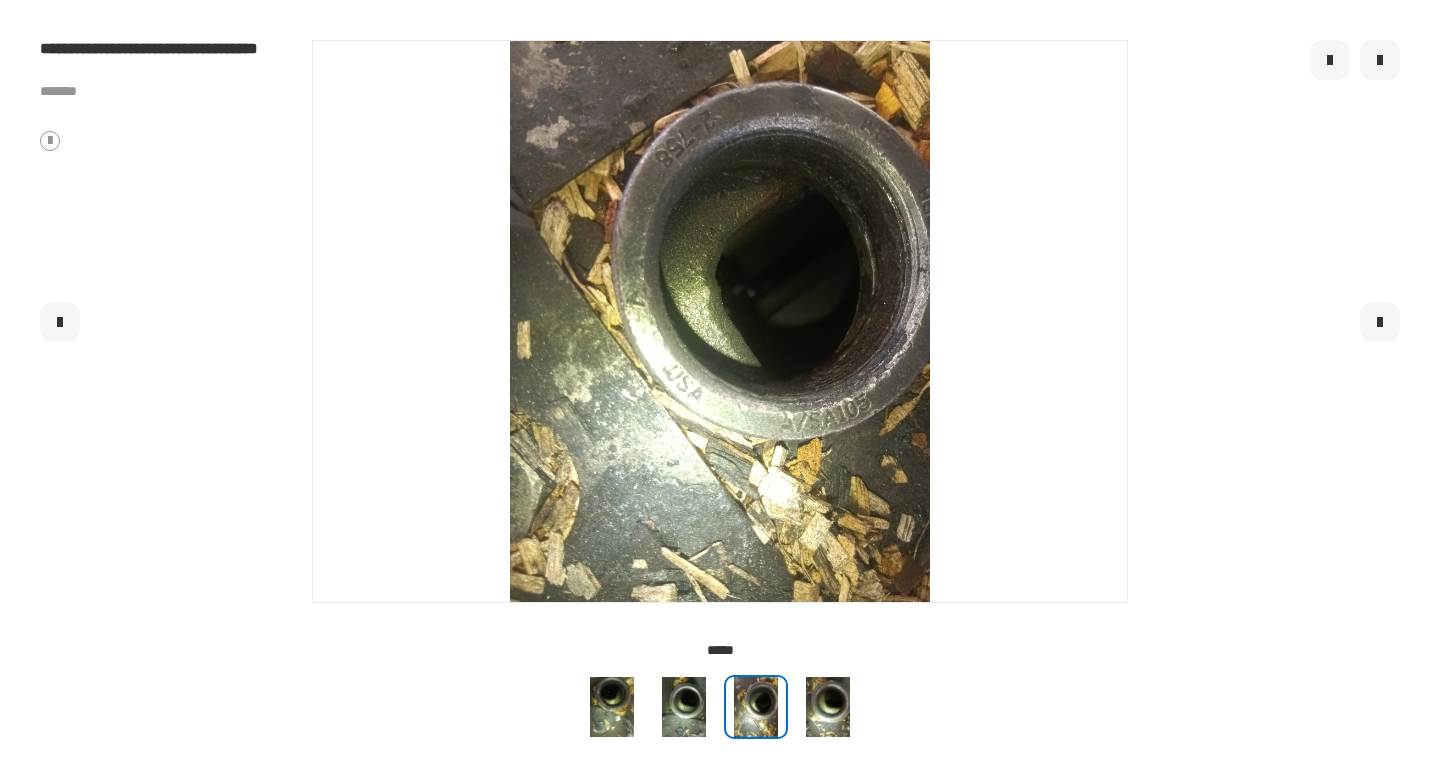 click 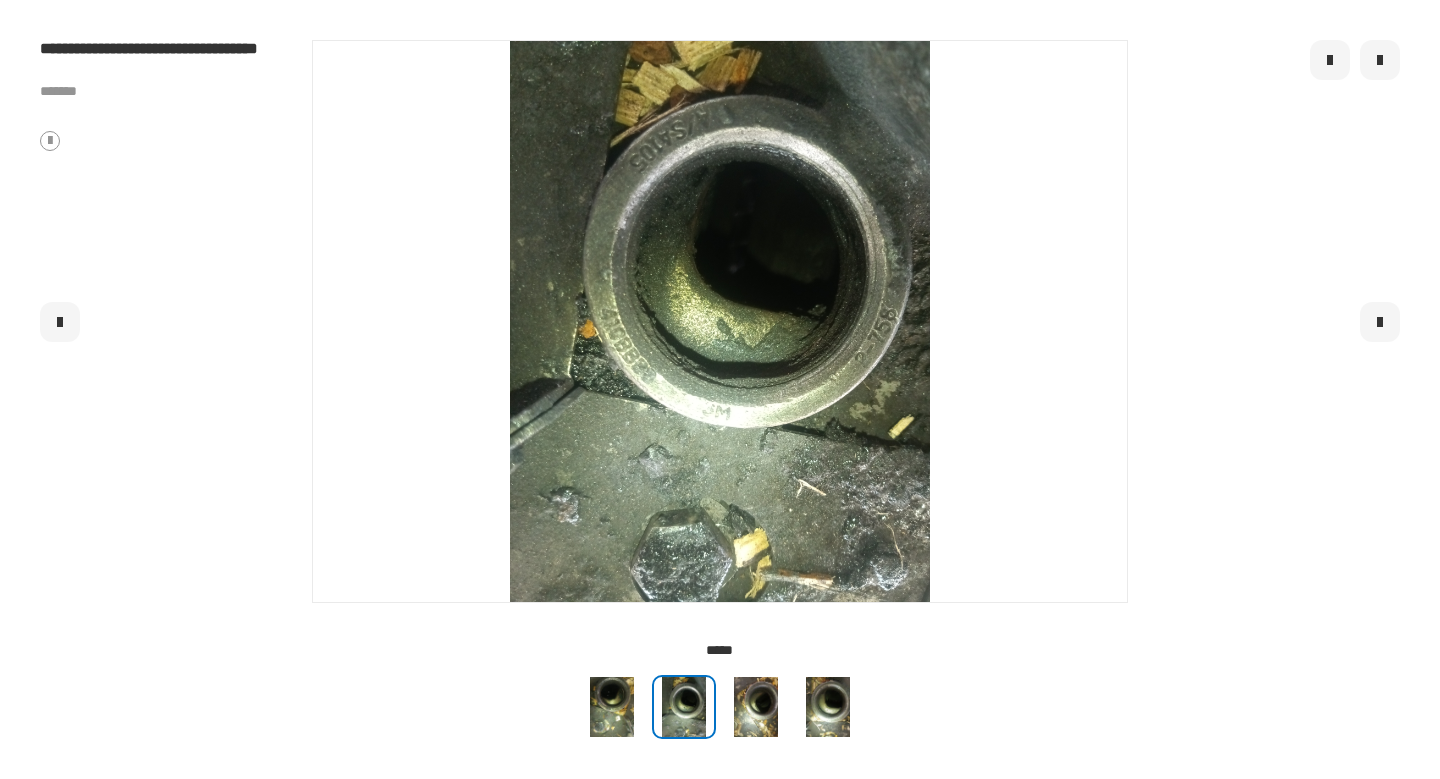 click 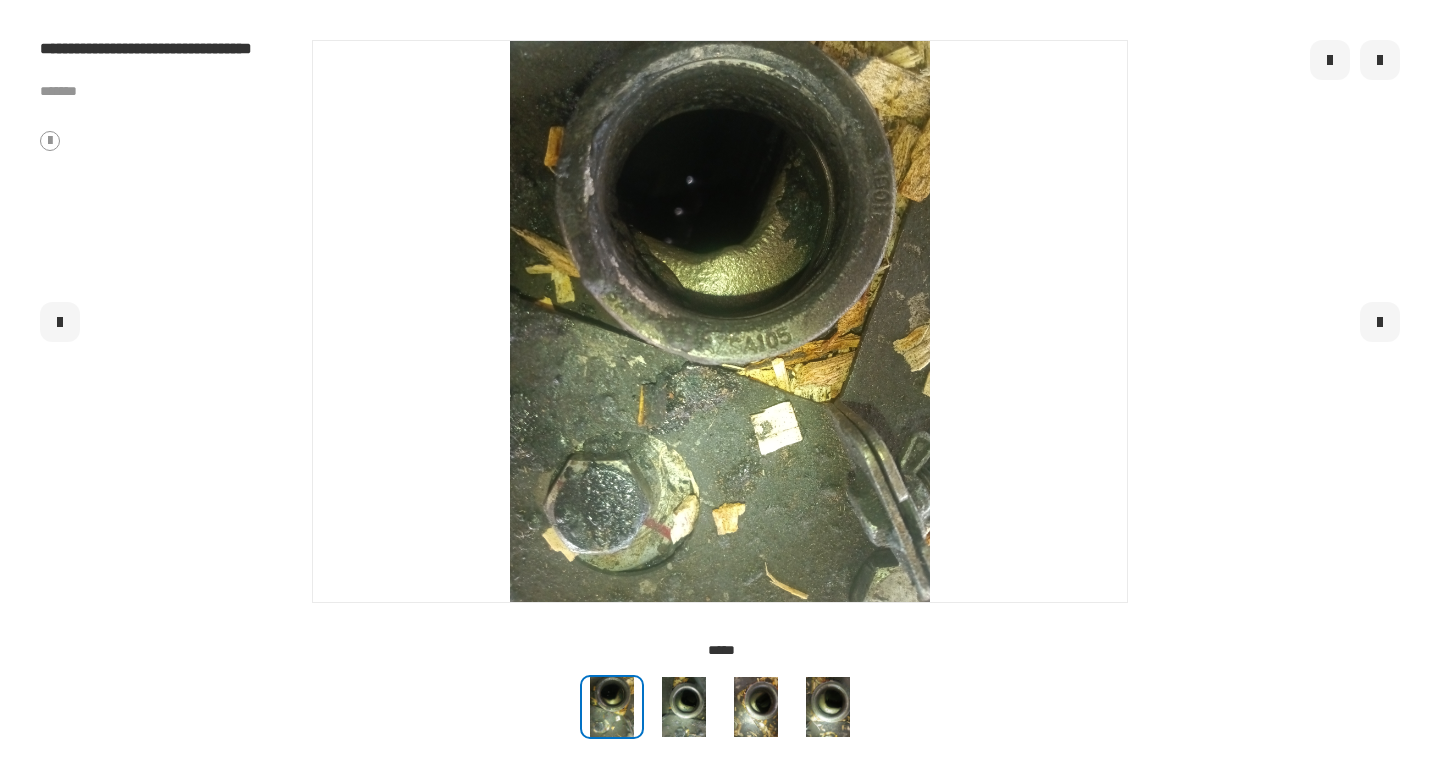 click 